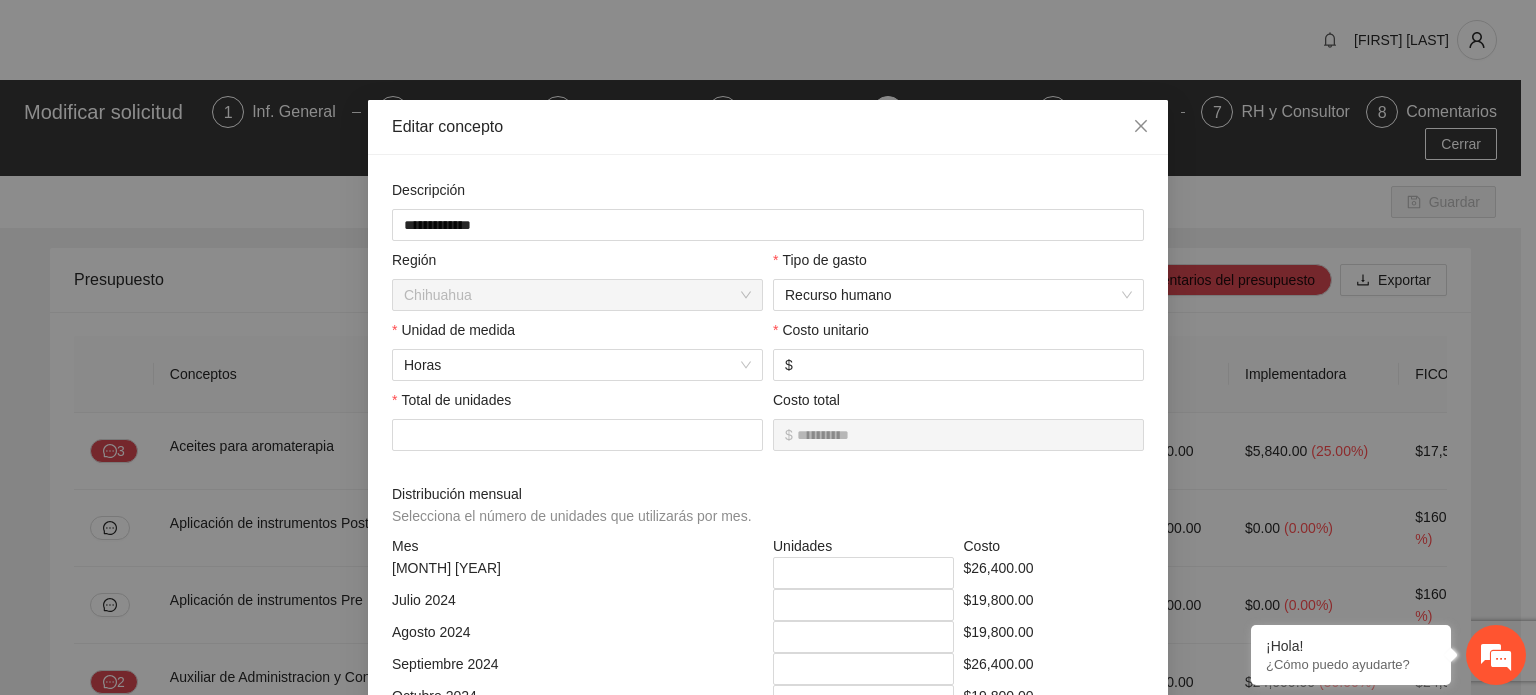 scroll, scrollTop: 1576, scrollLeft: 0, axis: vertical 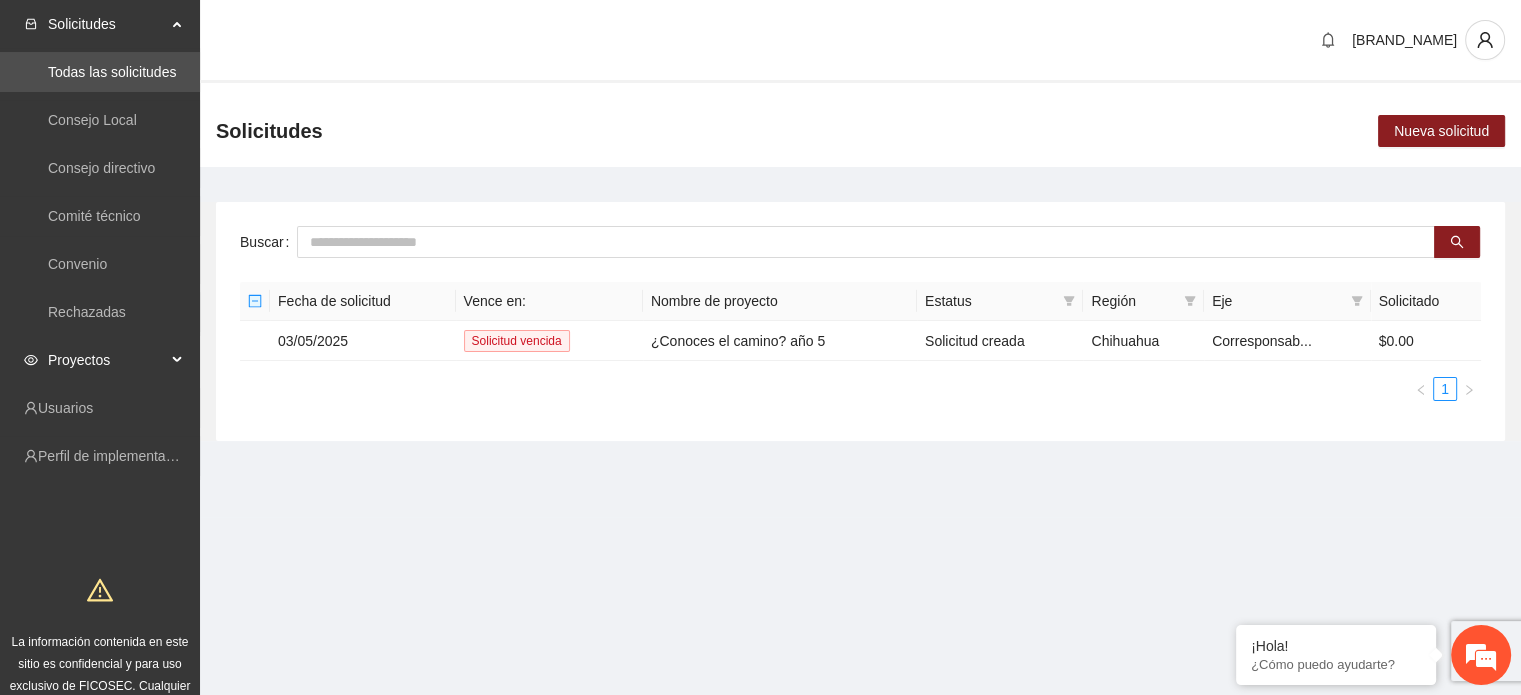 click on "Proyectos" at bounding box center (107, 360) 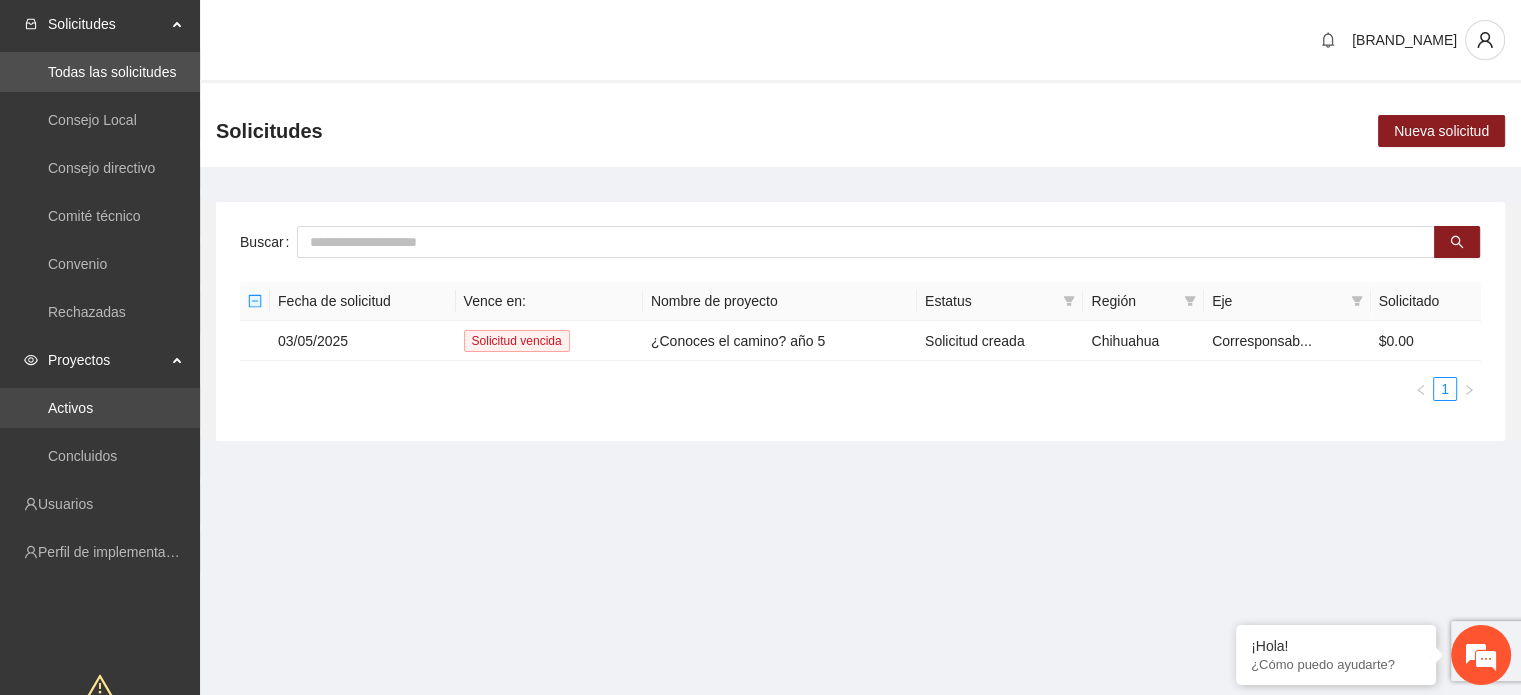 click on "Activos" at bounding box center (70, 408) 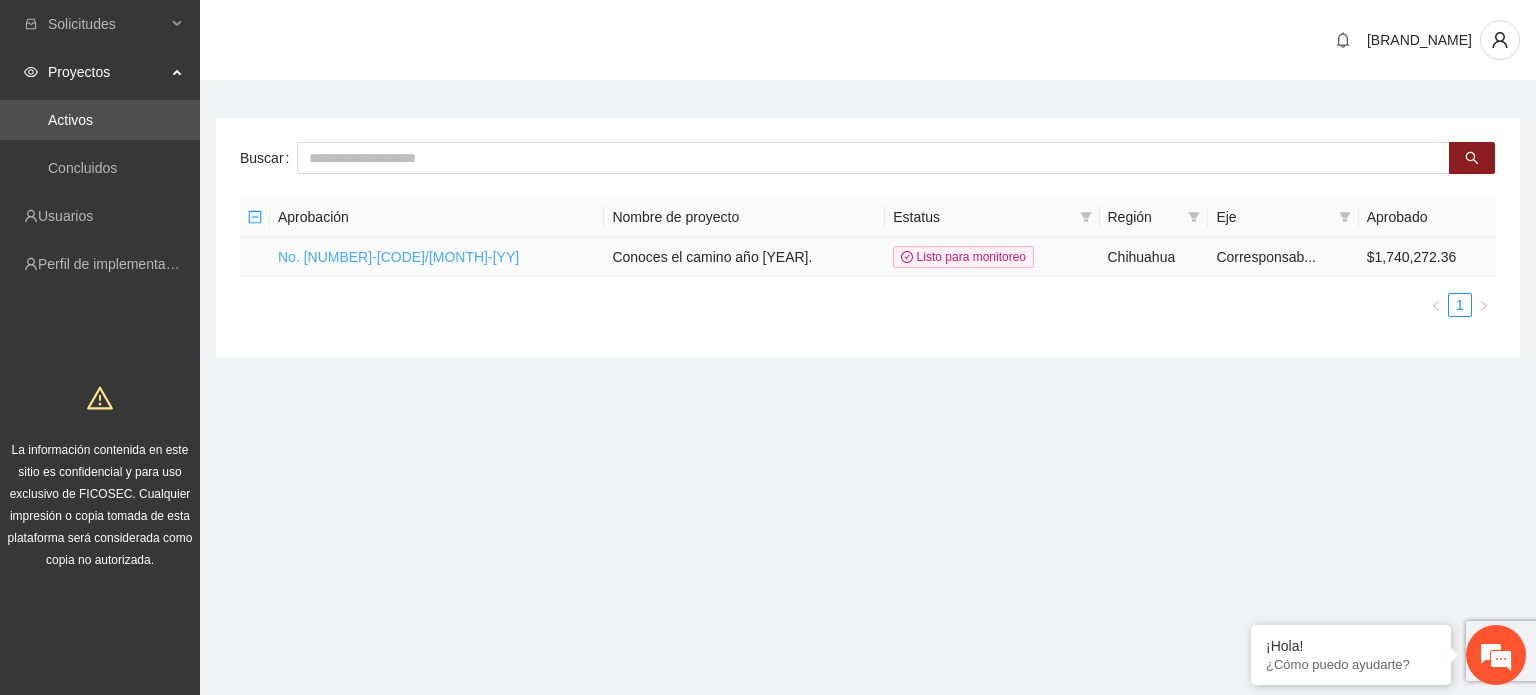 click on "No. [NUMBER]-[CODE]/[MONTH]-[YY]" at bounding box center (398, 257) 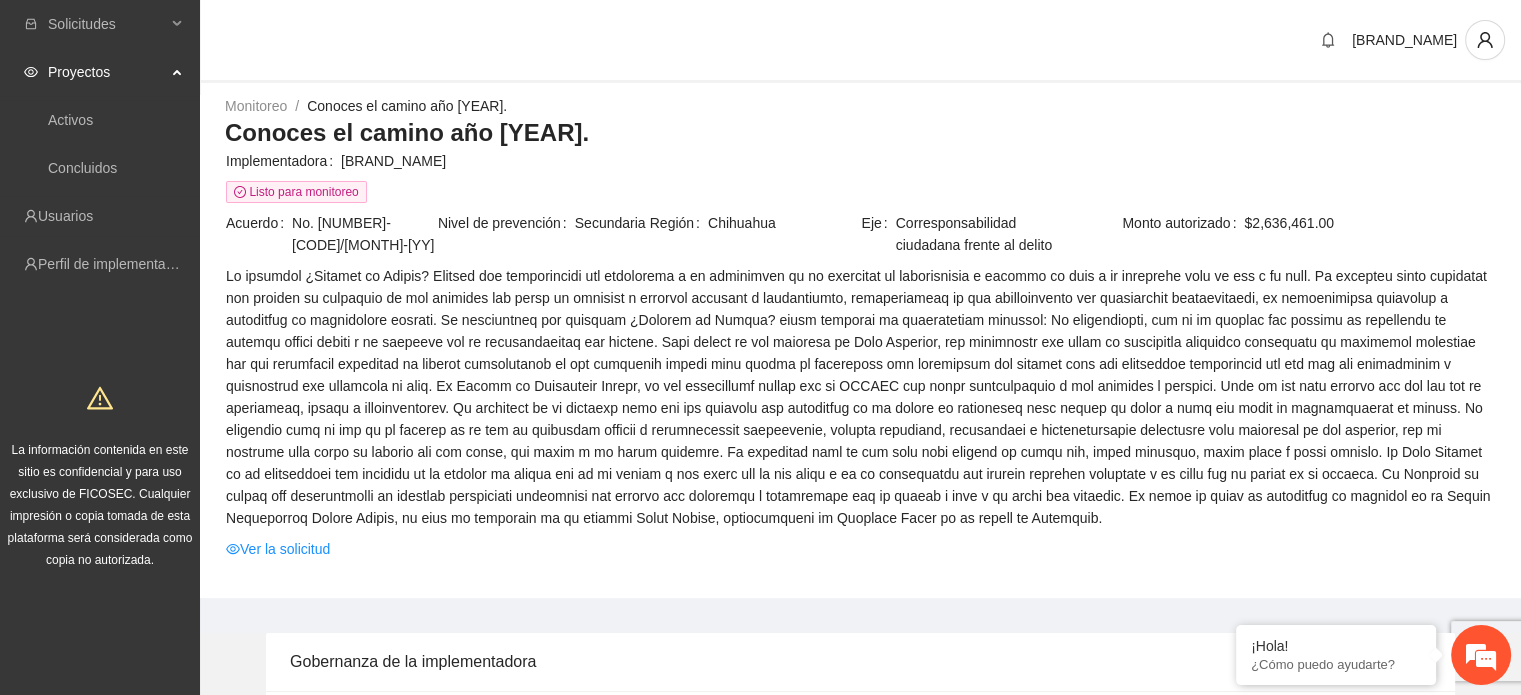 scroll, scrollTop: 0, scrollLeft: 0, axis: both 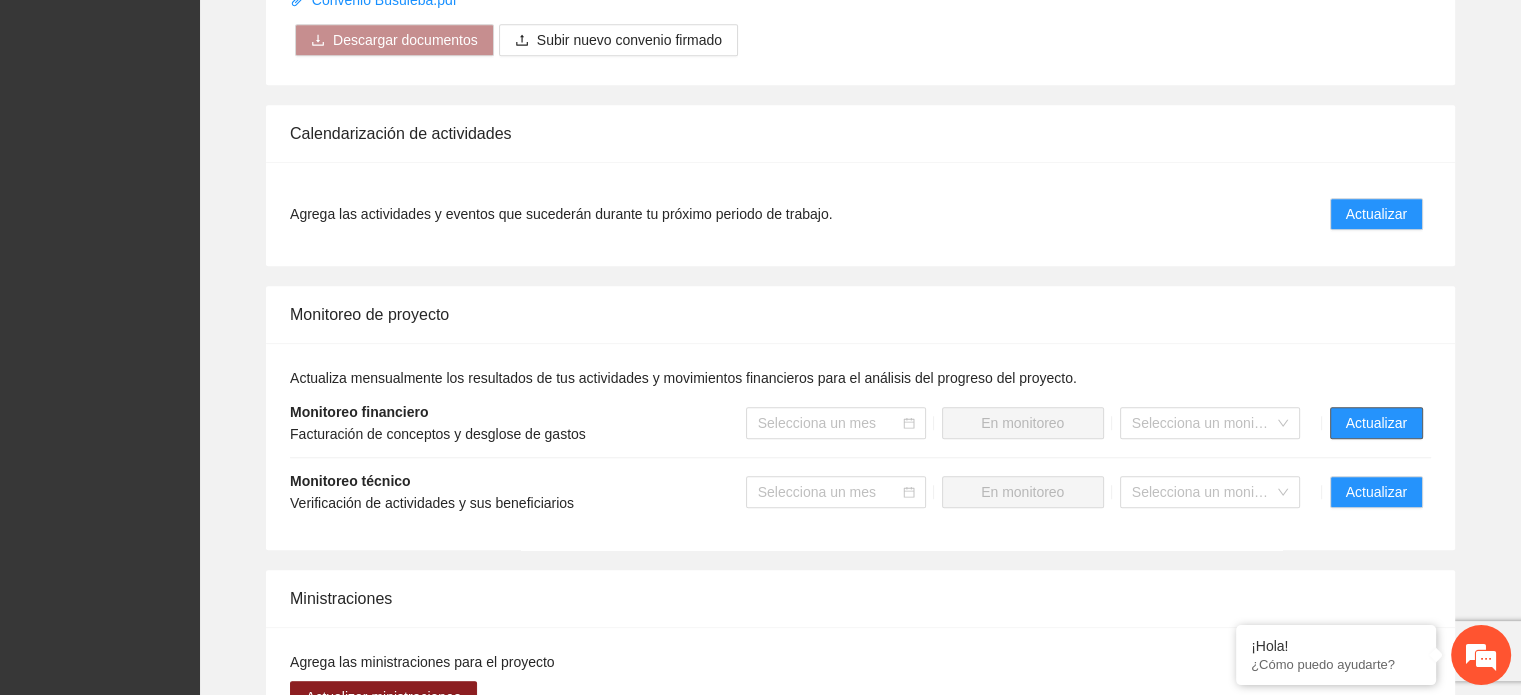 click on "Actualizar" at bounding box center [1376, 423] 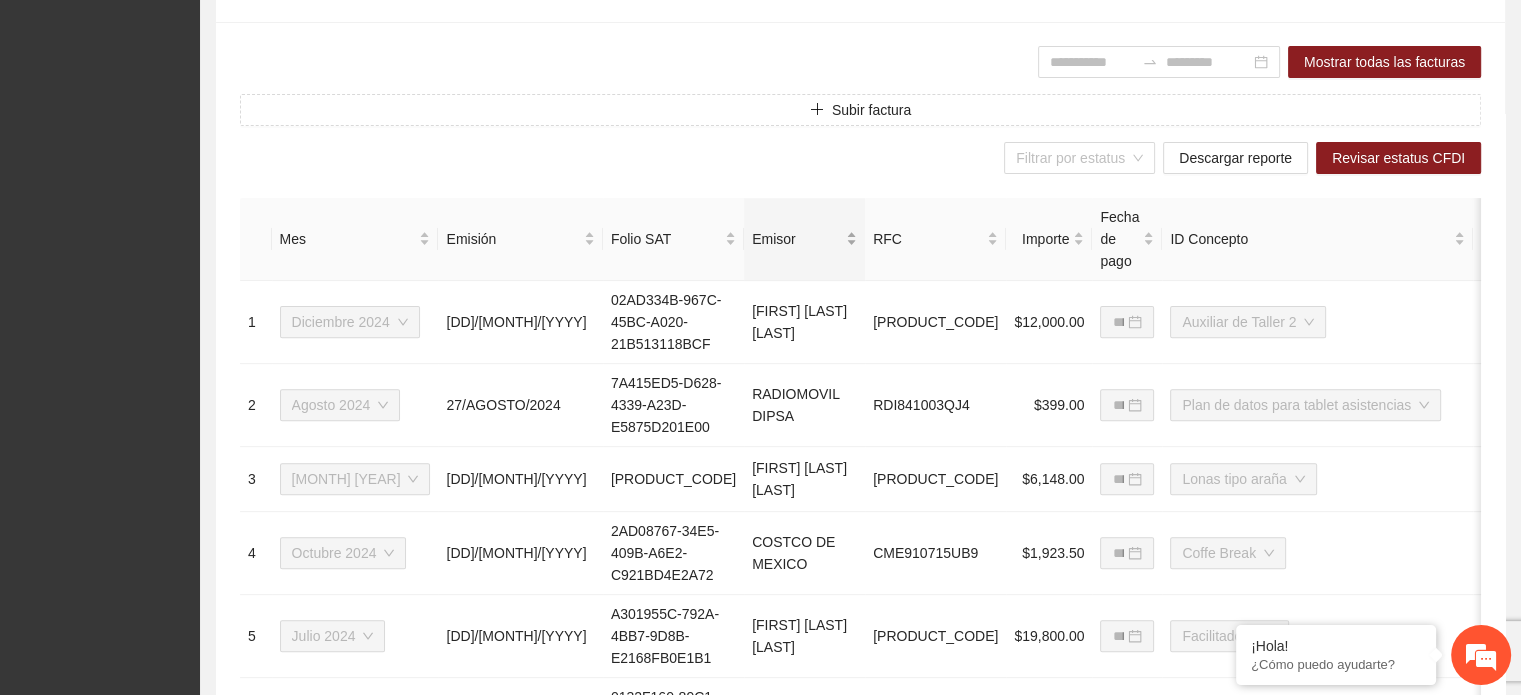 scroll, scrollTop: 564, scrollLeft: 0, axis: vertical 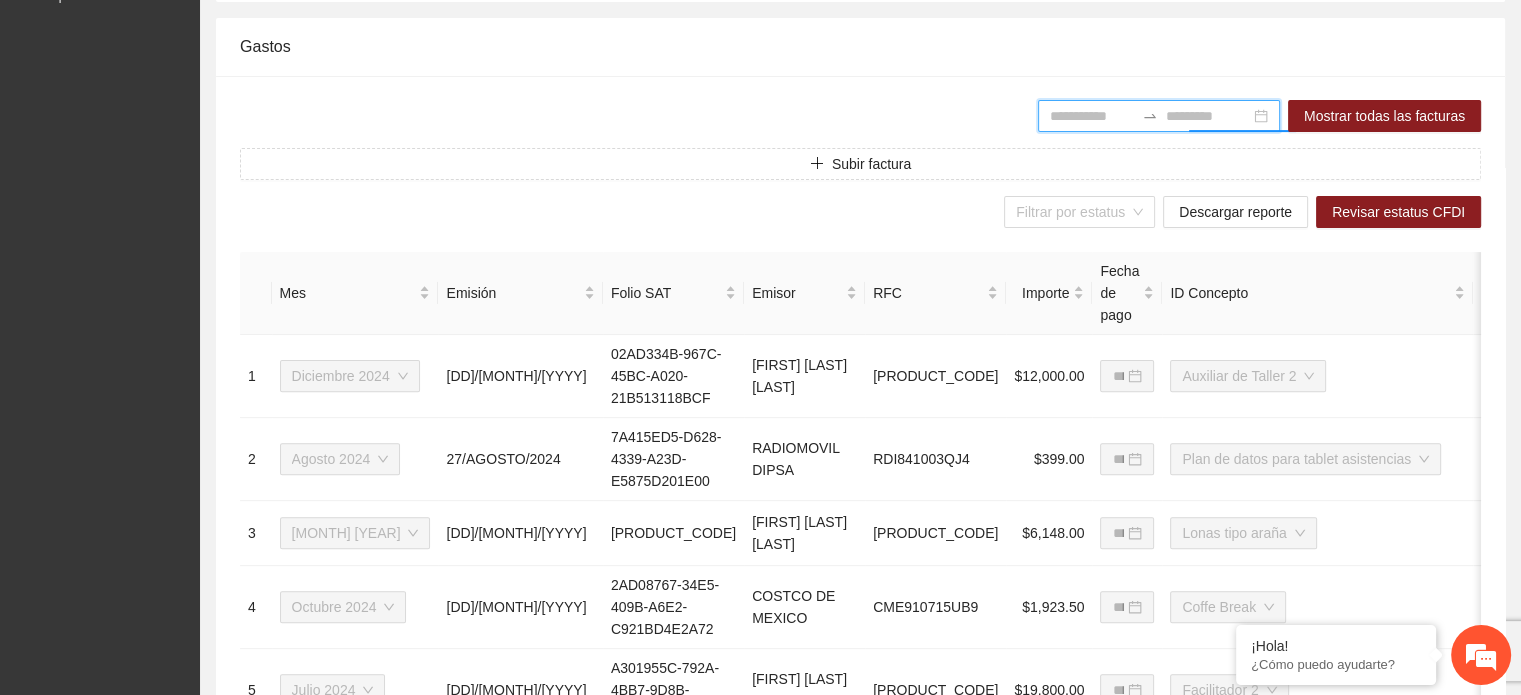 click at bounding box center (1208, 116) 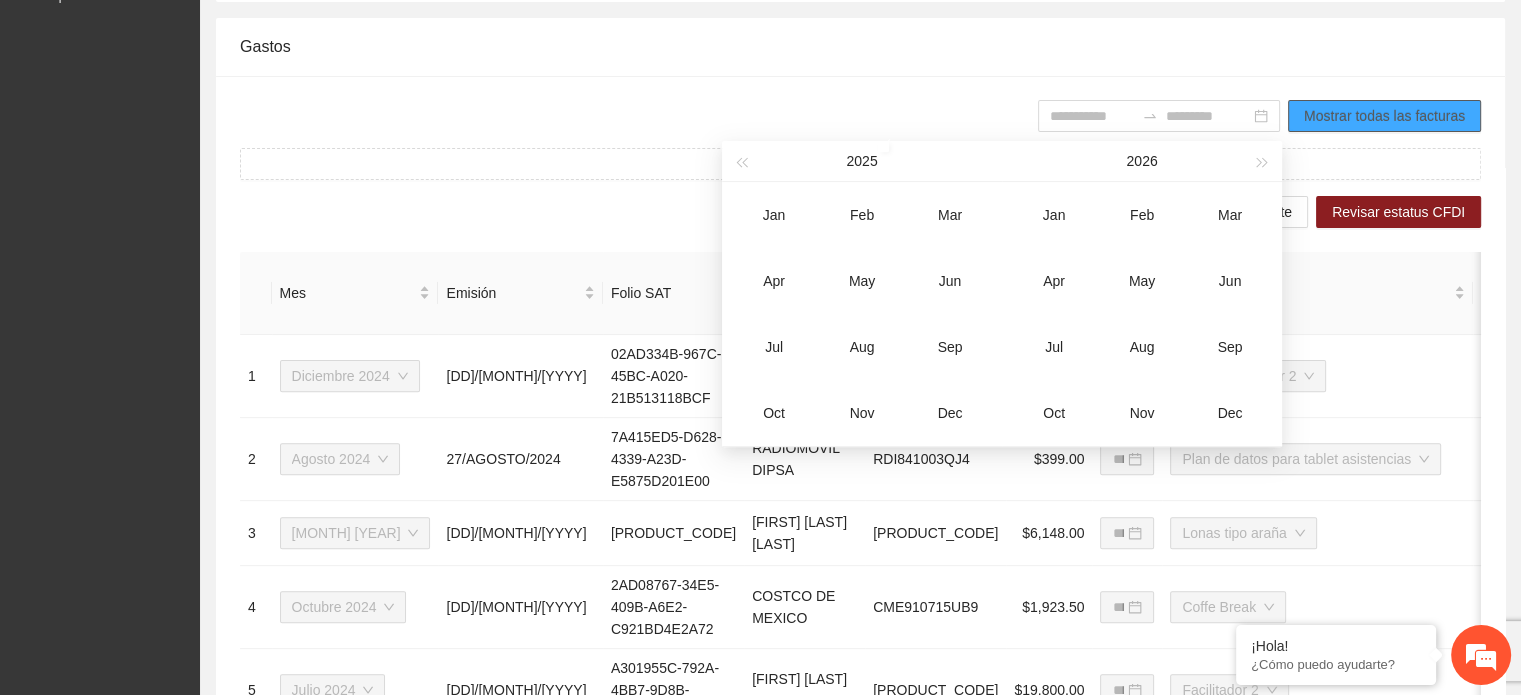 click on "Mostrar todas las facturas" at bounding box center (1384, 116) 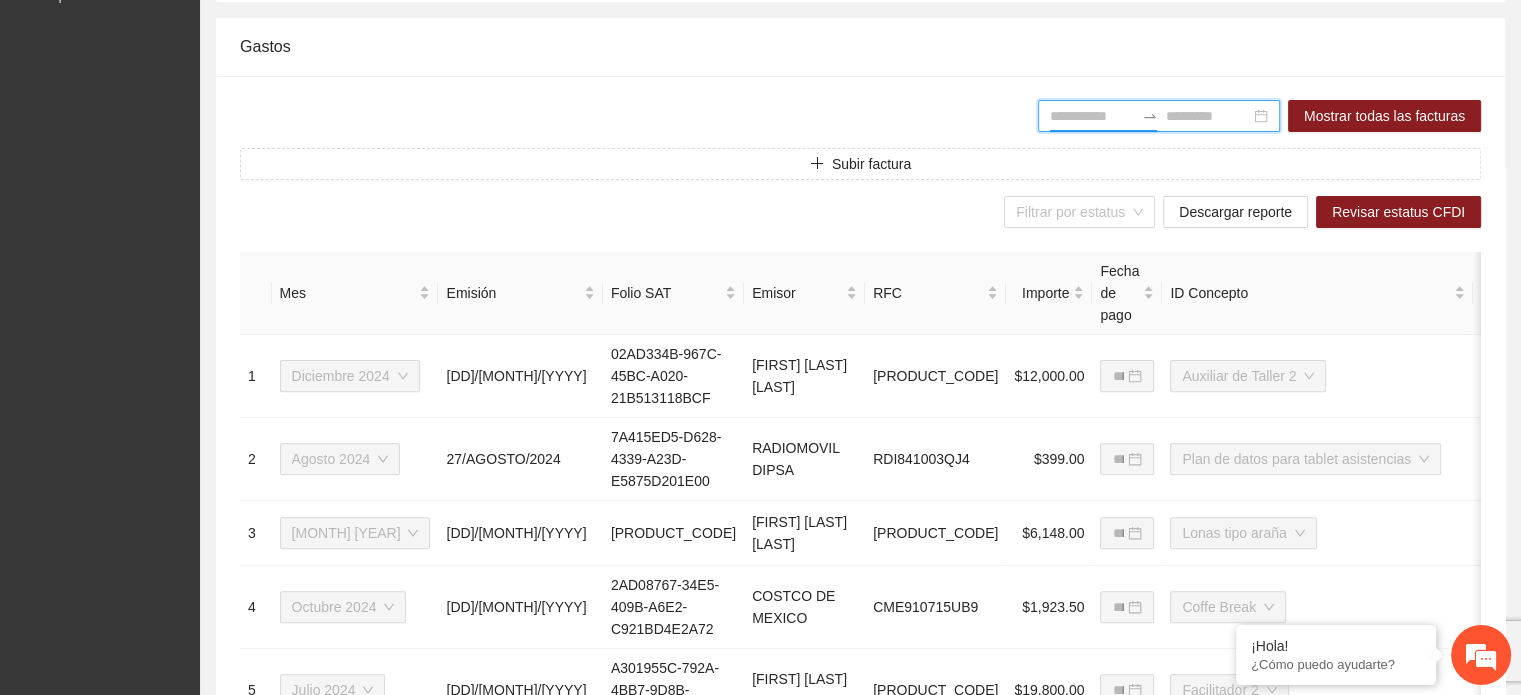 click at bounding box center (1092, 116) 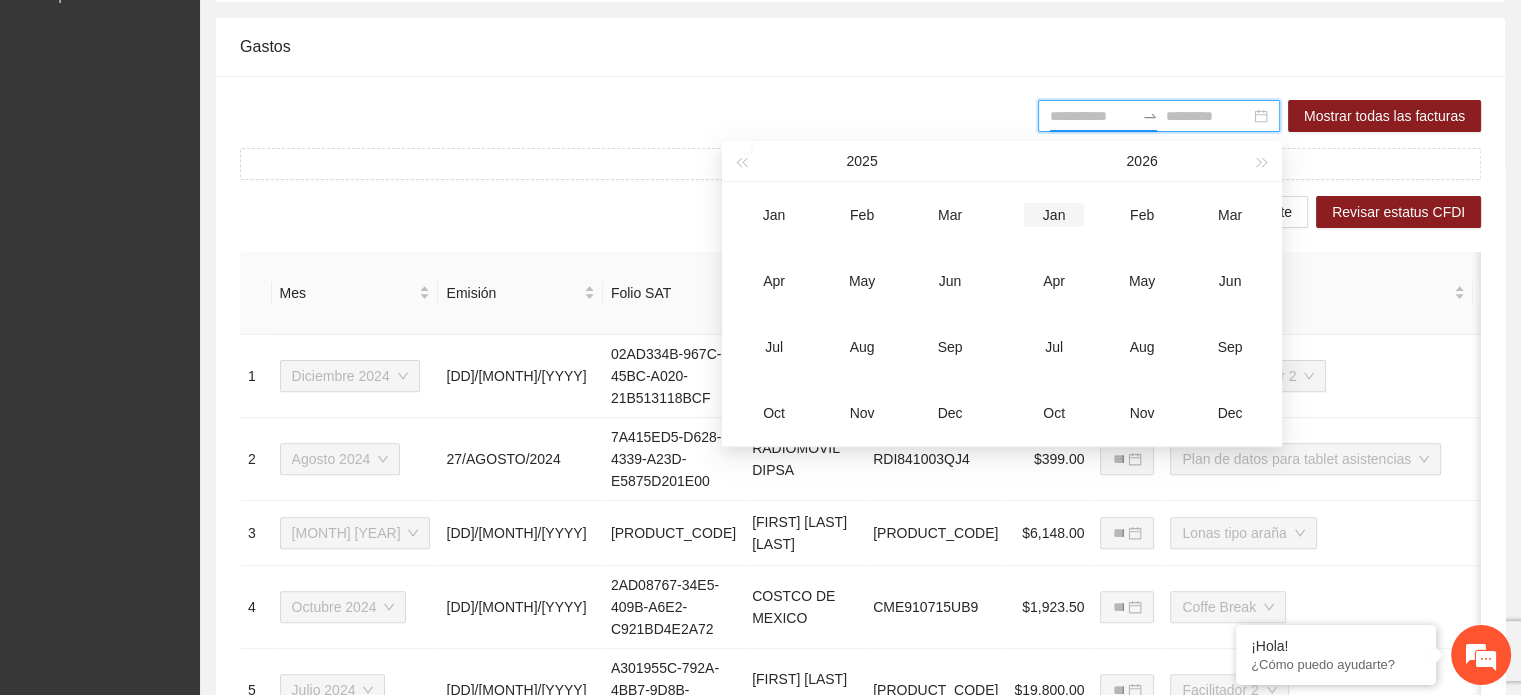 type on "*******" 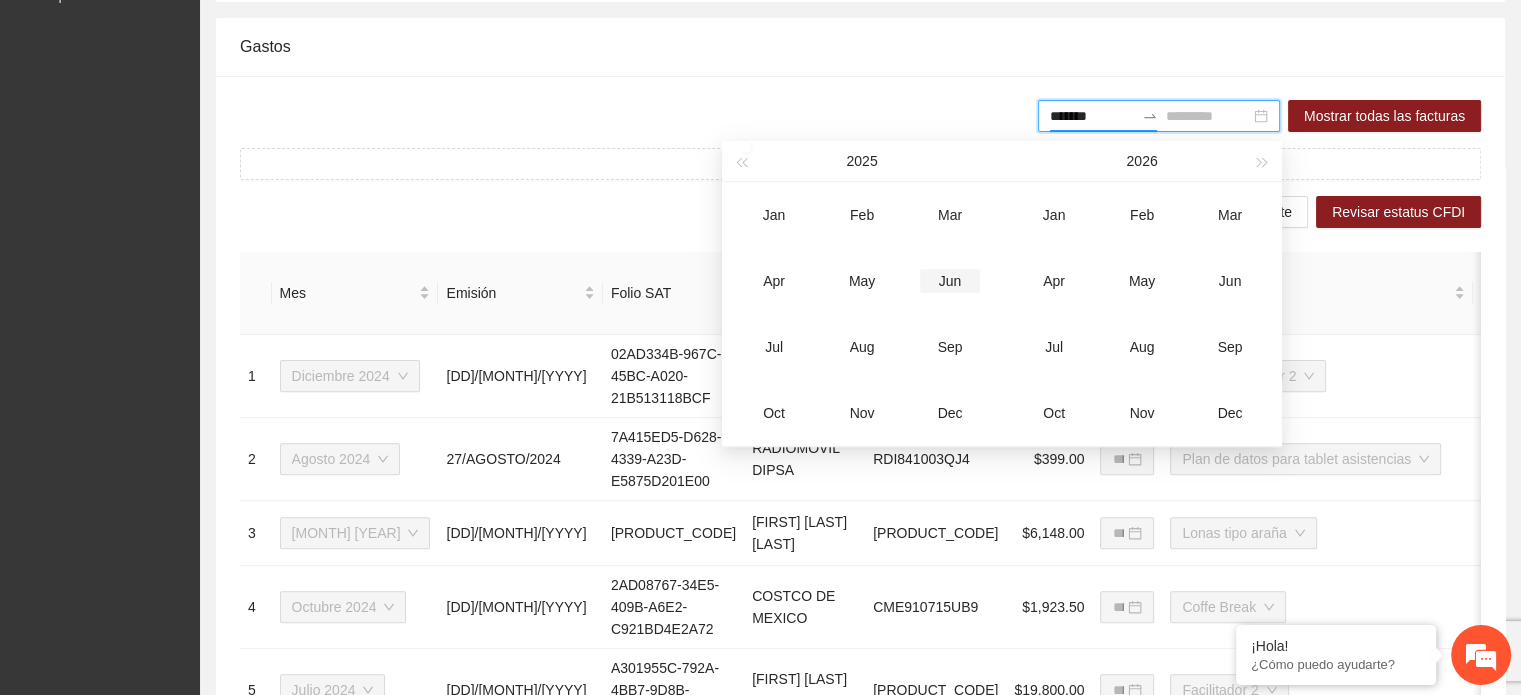 type on "*******" 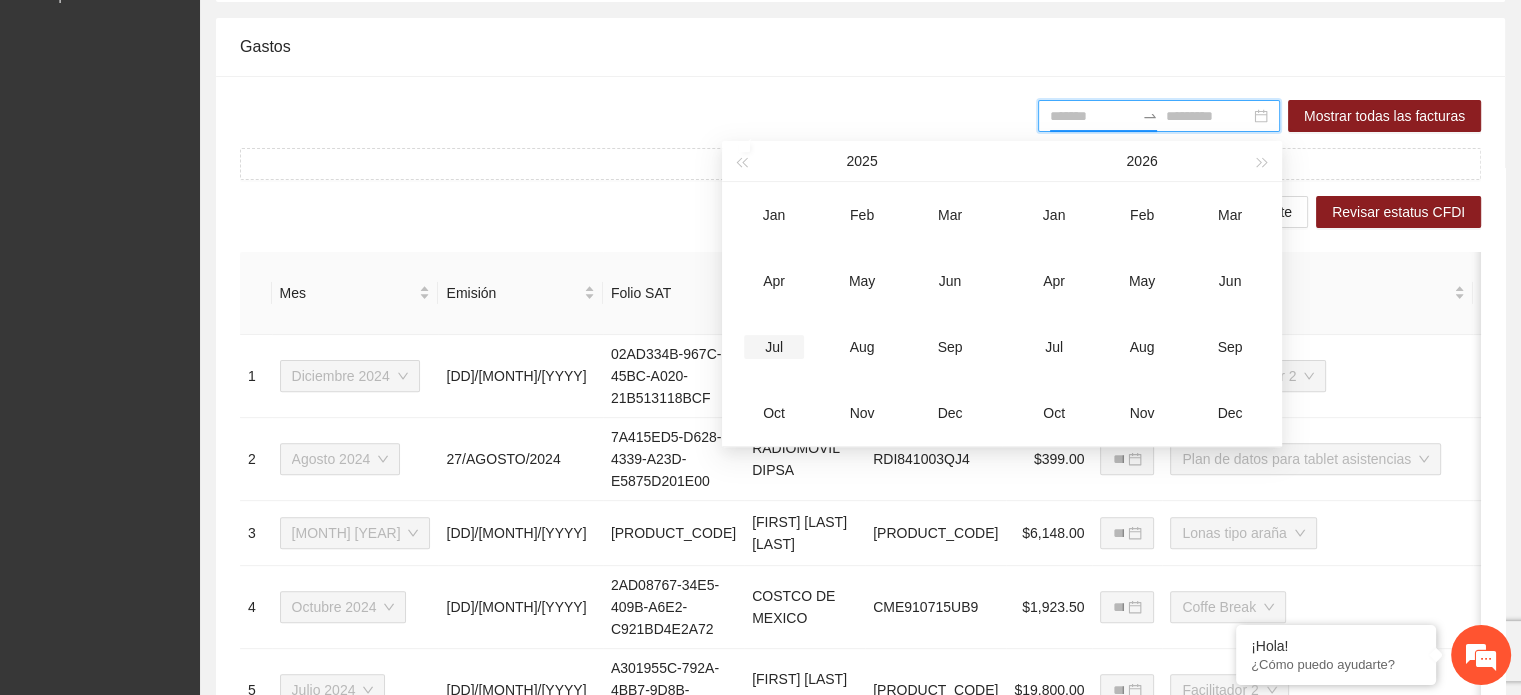 click on "Jul" at bounding box center [774, 347] 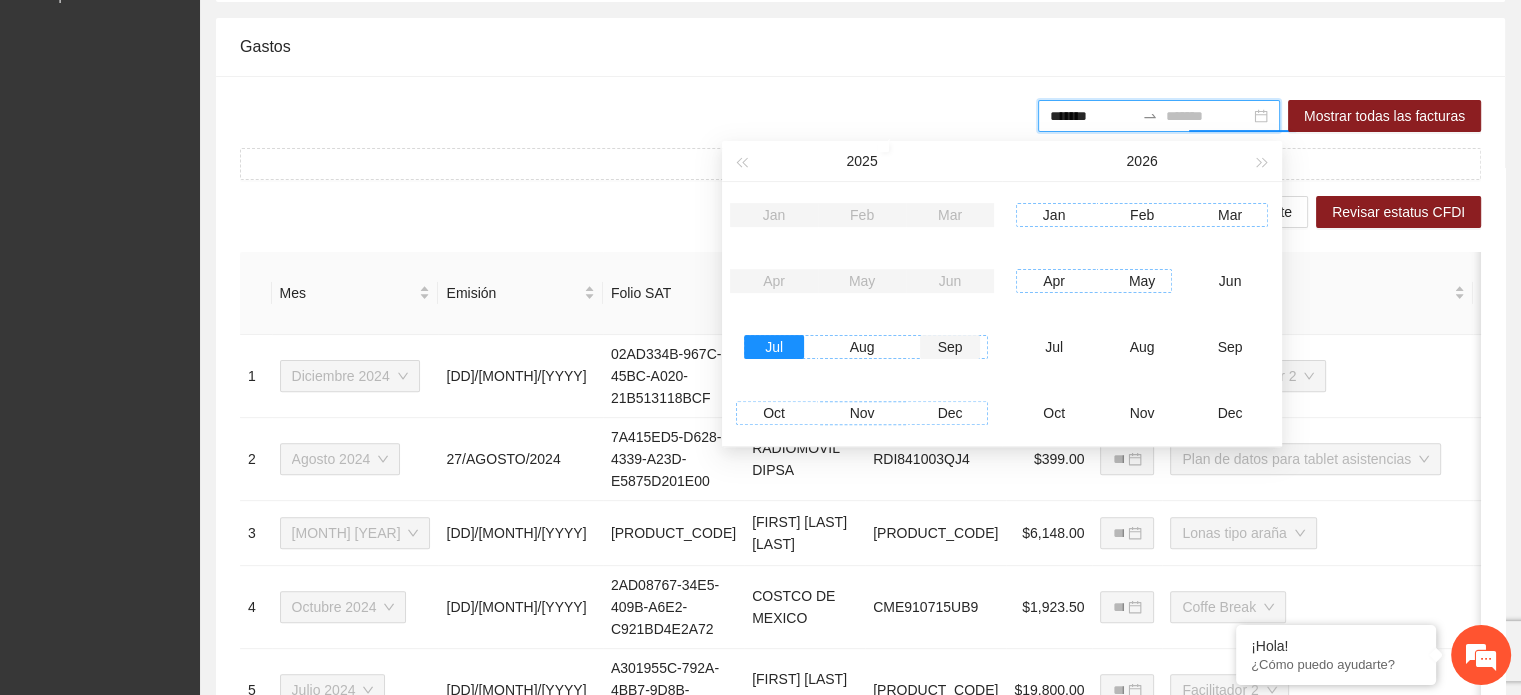 type on "*******" 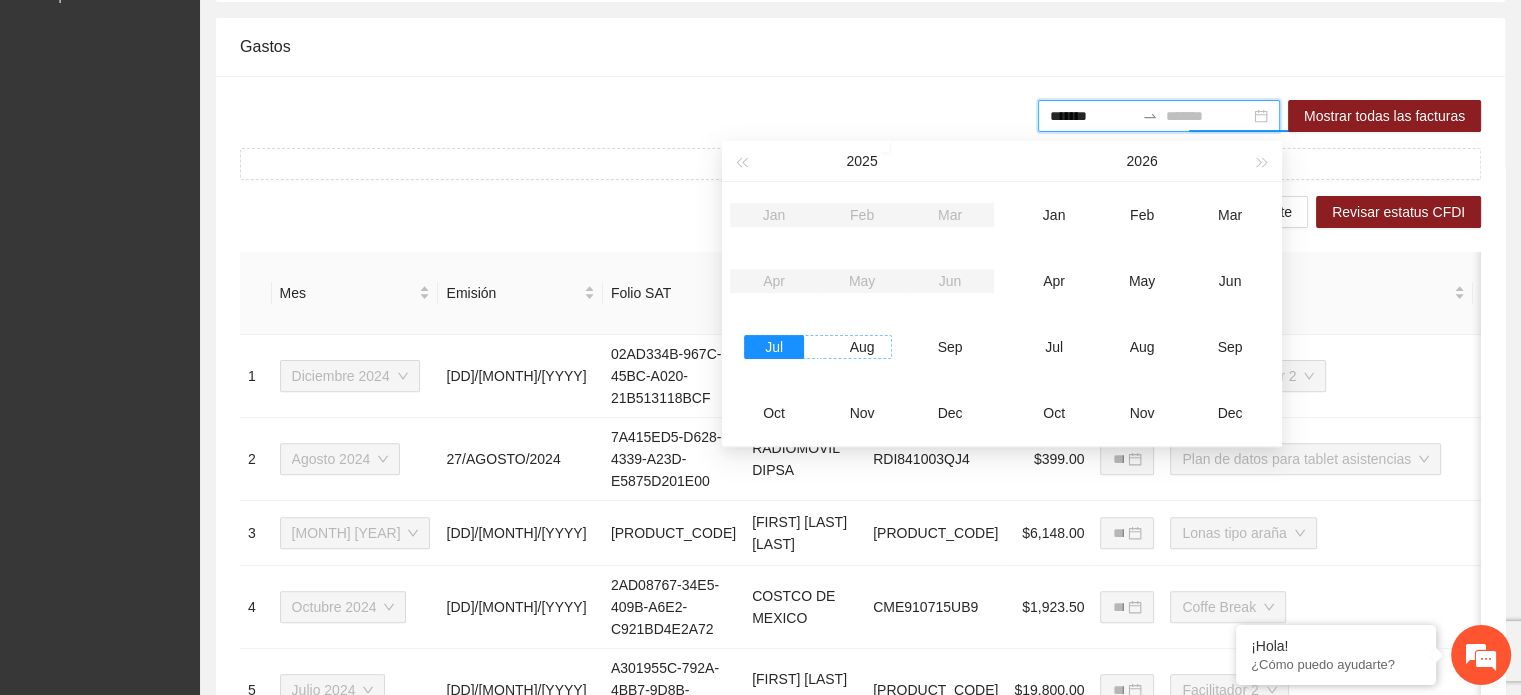 click on "Aug" at bounding box center [862, 347] 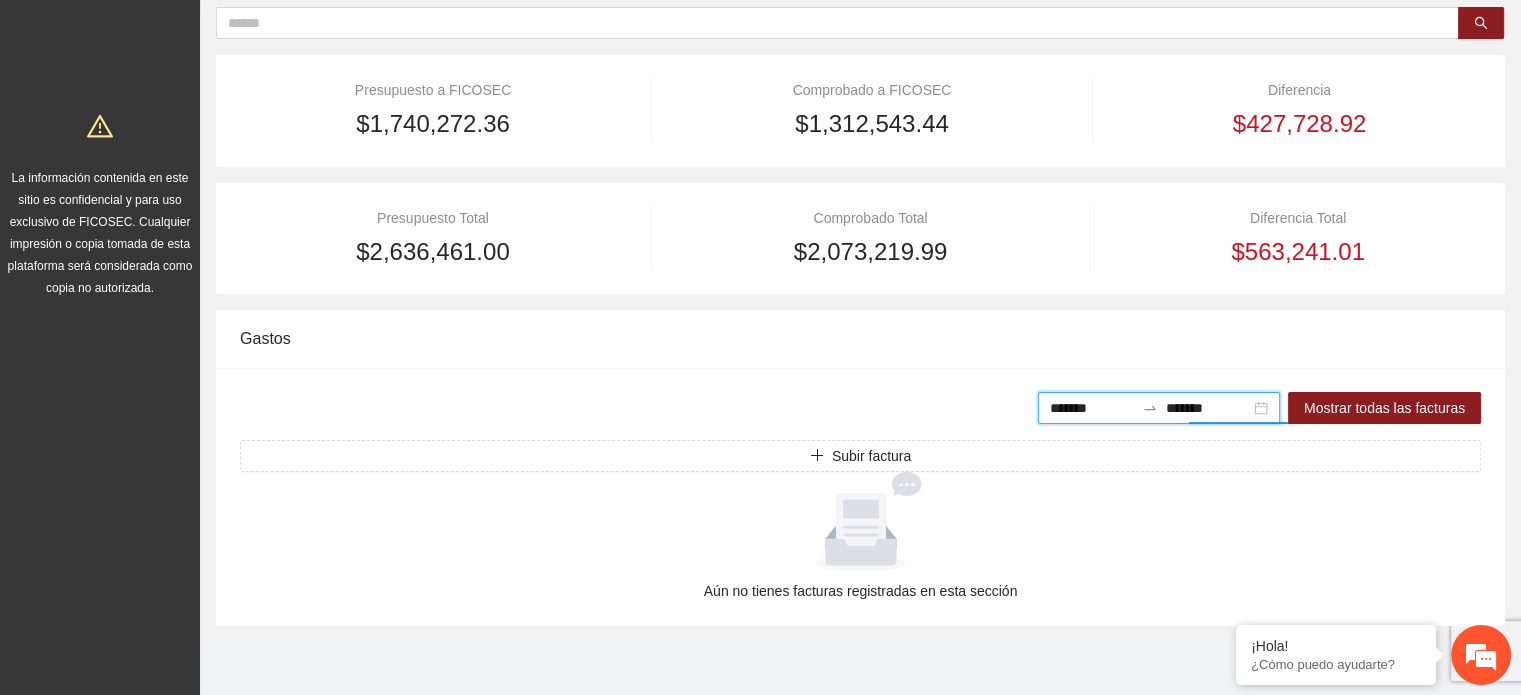 scroll, scrollTop: 272, scrollLeft: 0, axis: vertical 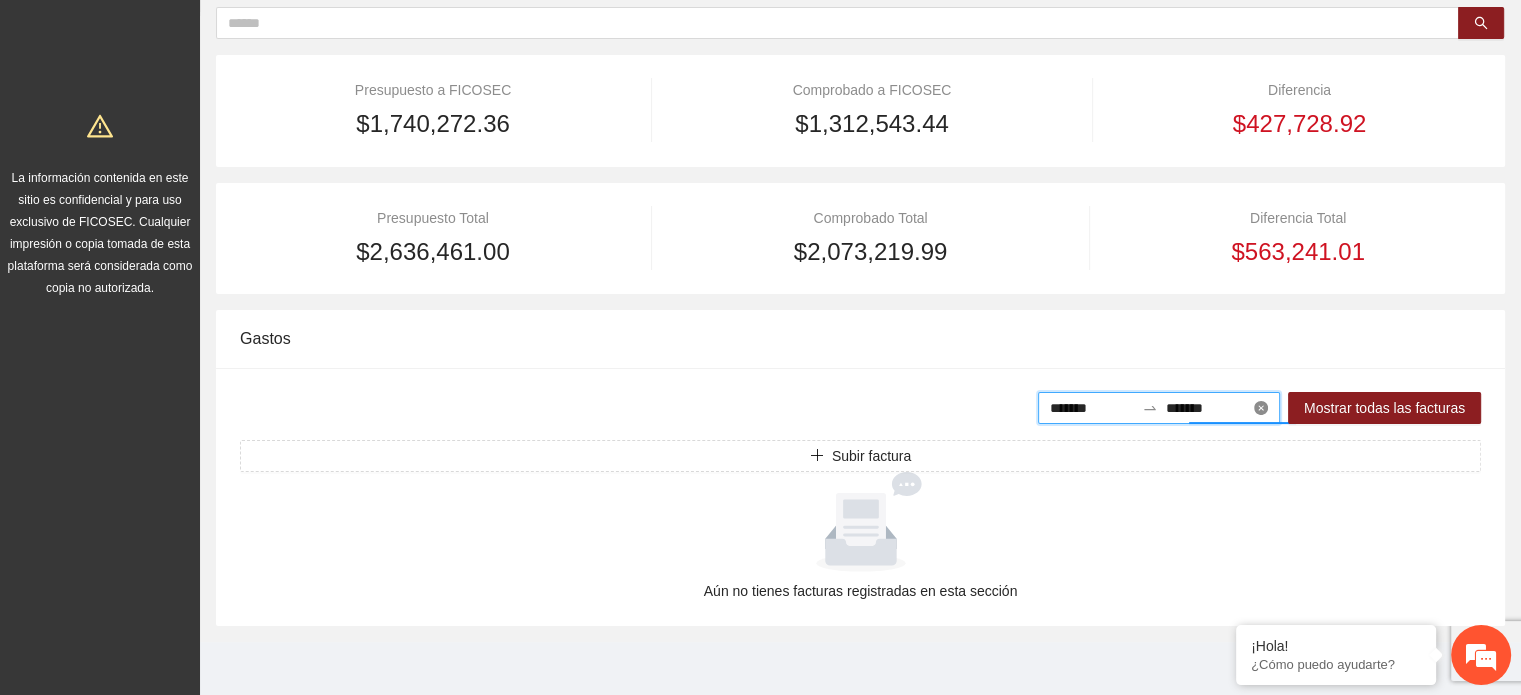 type 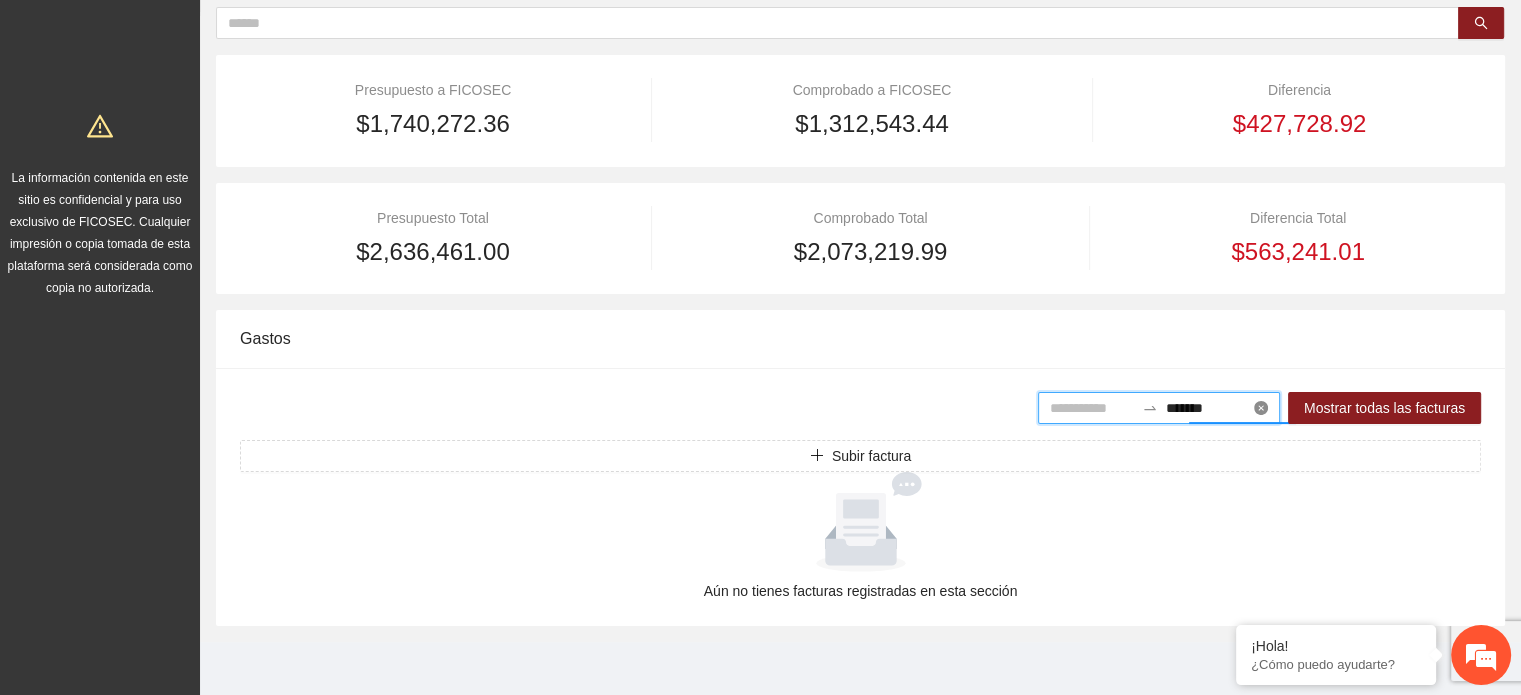 type 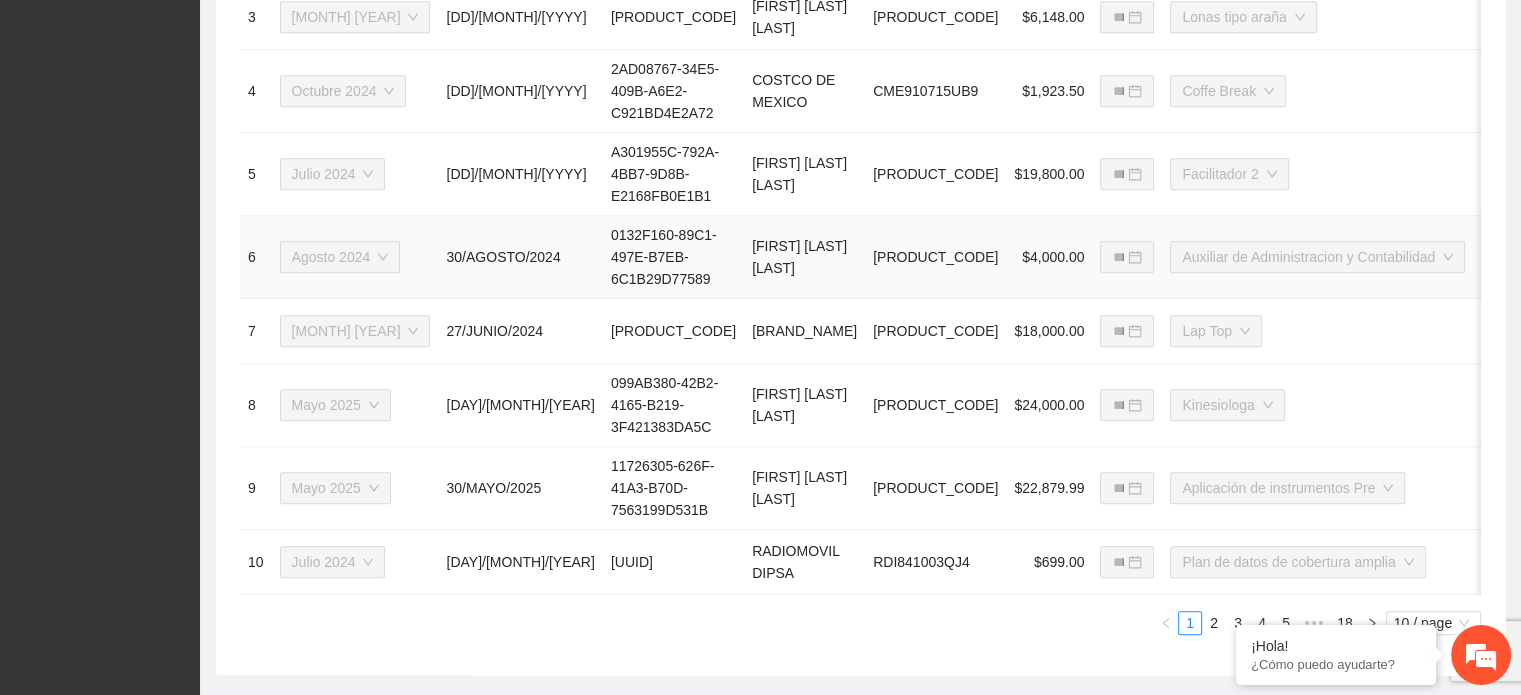 click on "[FIRST] [LAST] [LAST]" at bounding box center [804, 257] 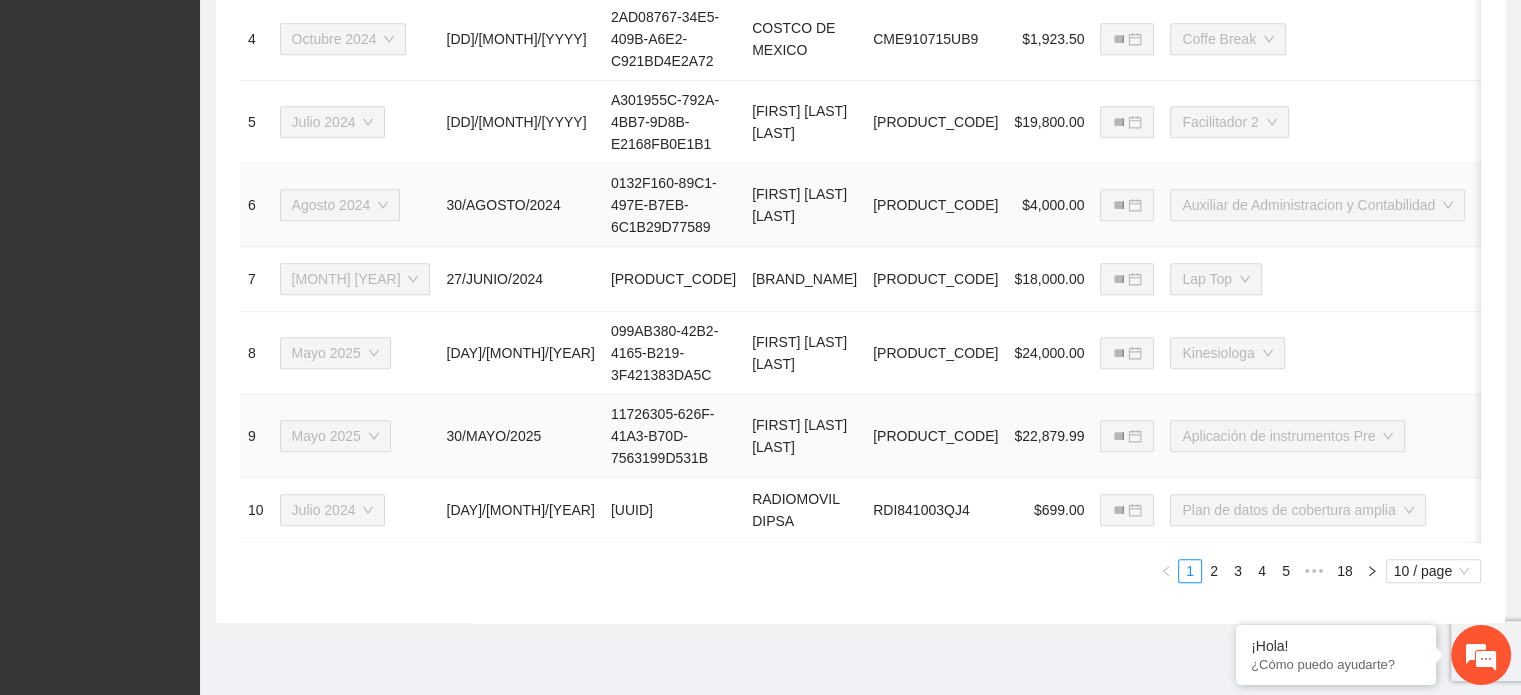 scroll, scrollTop: 1416, scrollLeft: 0, axis: vertical 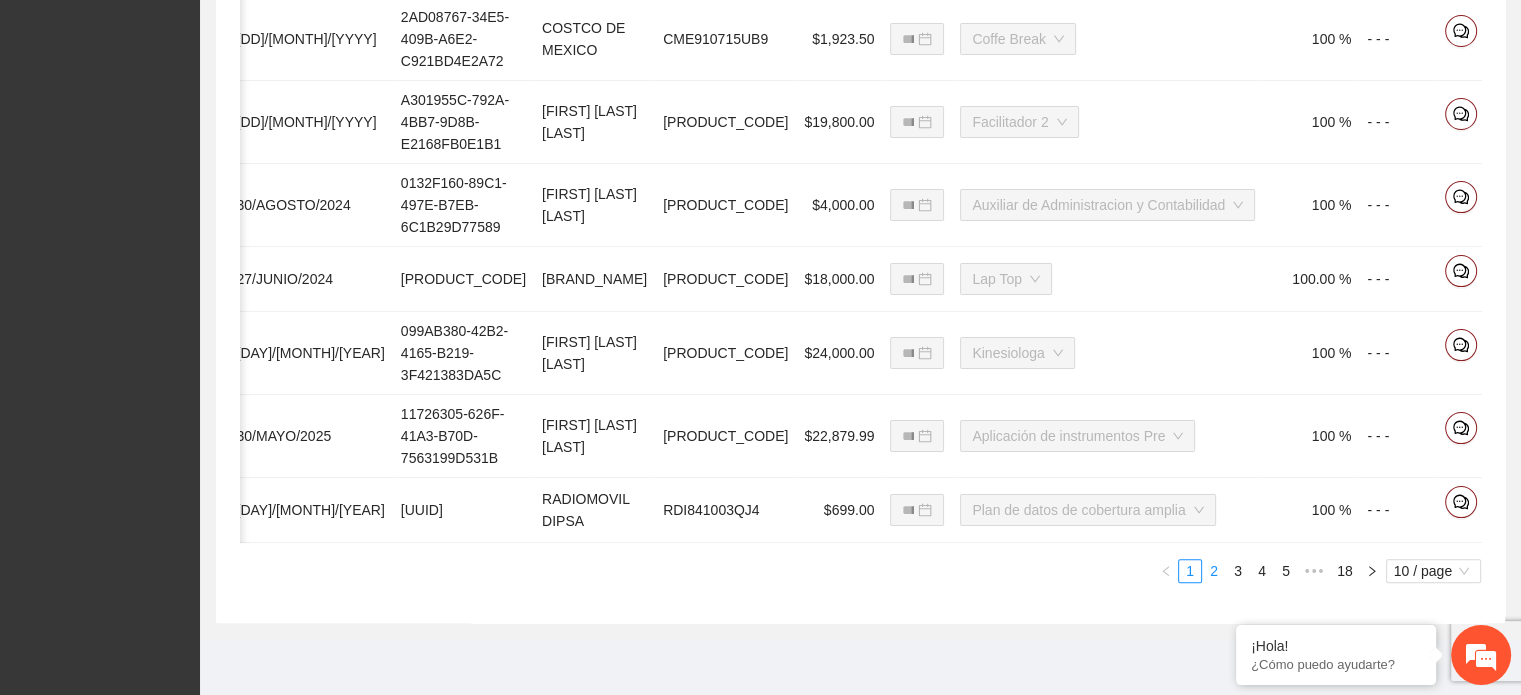 click on "2" at bounding box center (1214, 571) 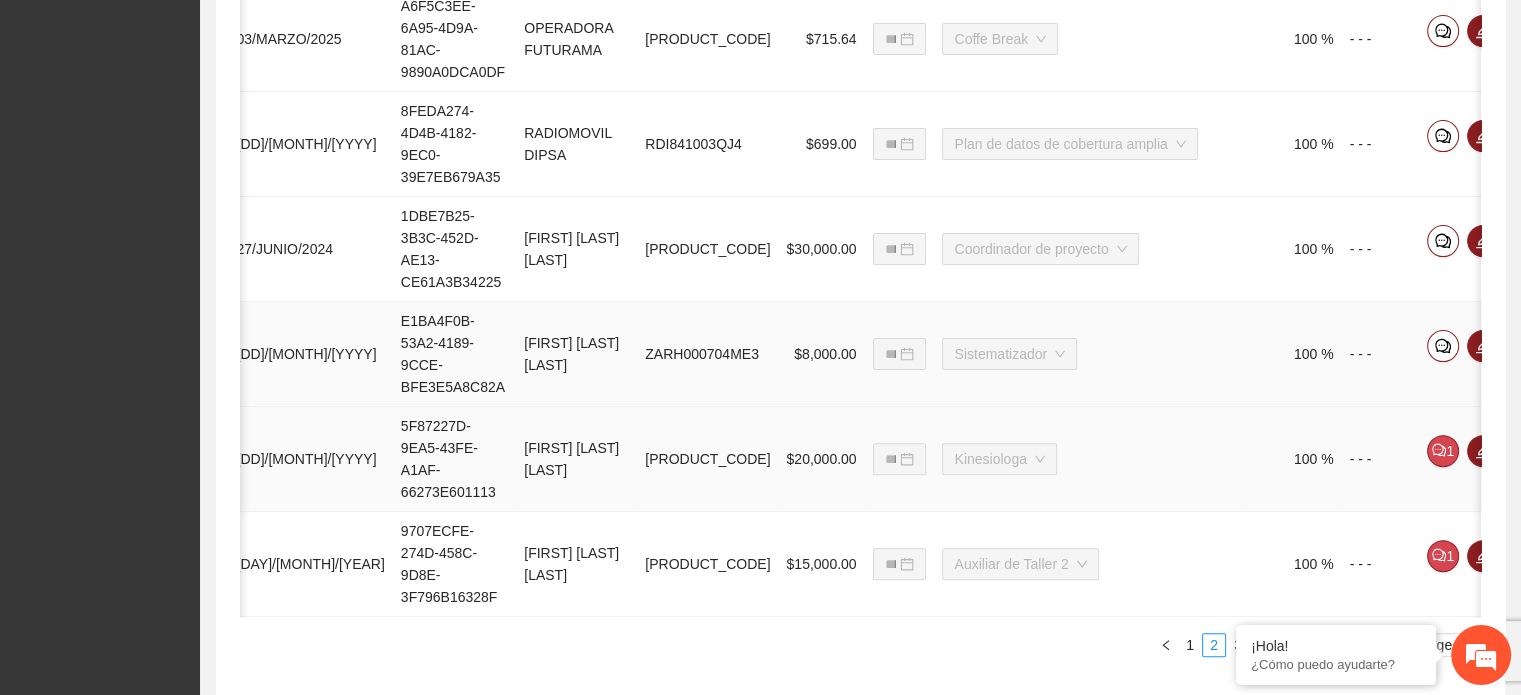 scroll, scrollTop: 1331, scrollLeft: 0, axis: vertical 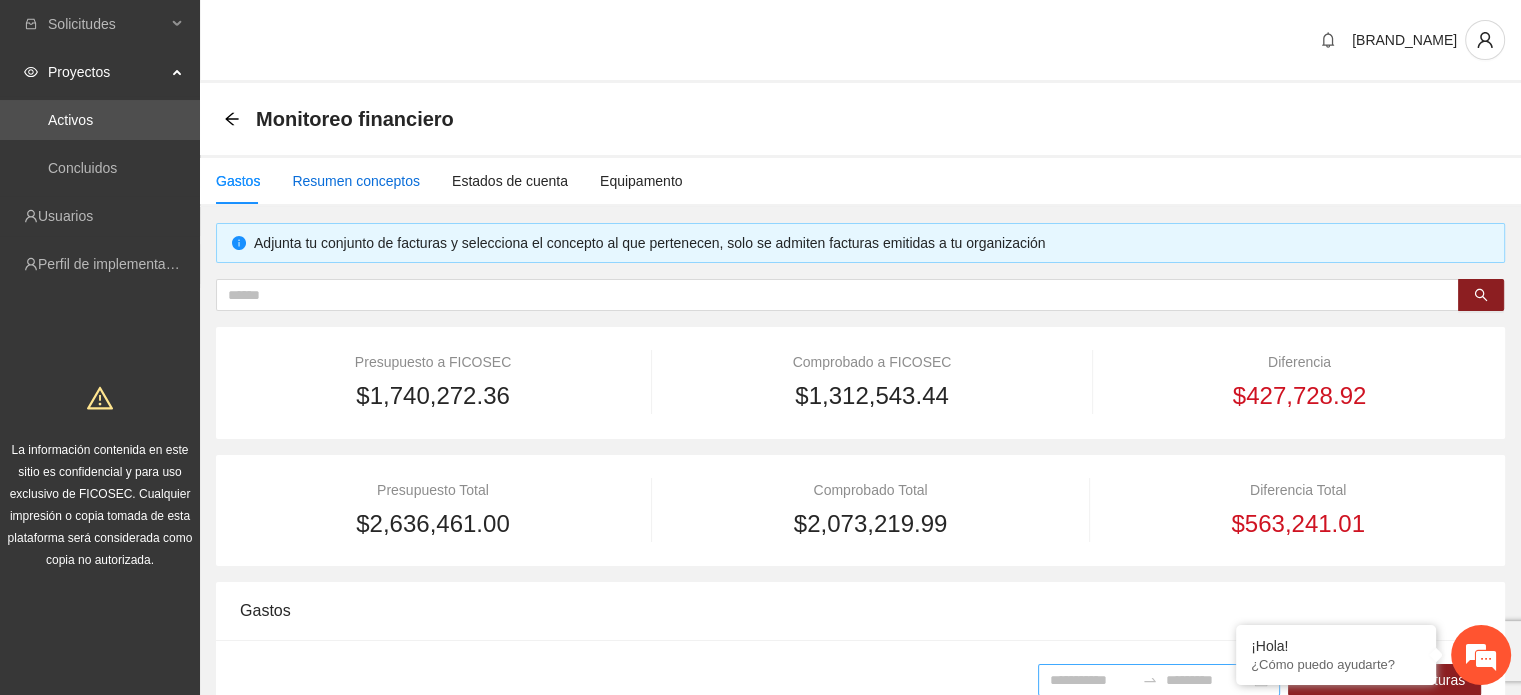 click on "Resumen conceptos" at bounding box center (356, 181) 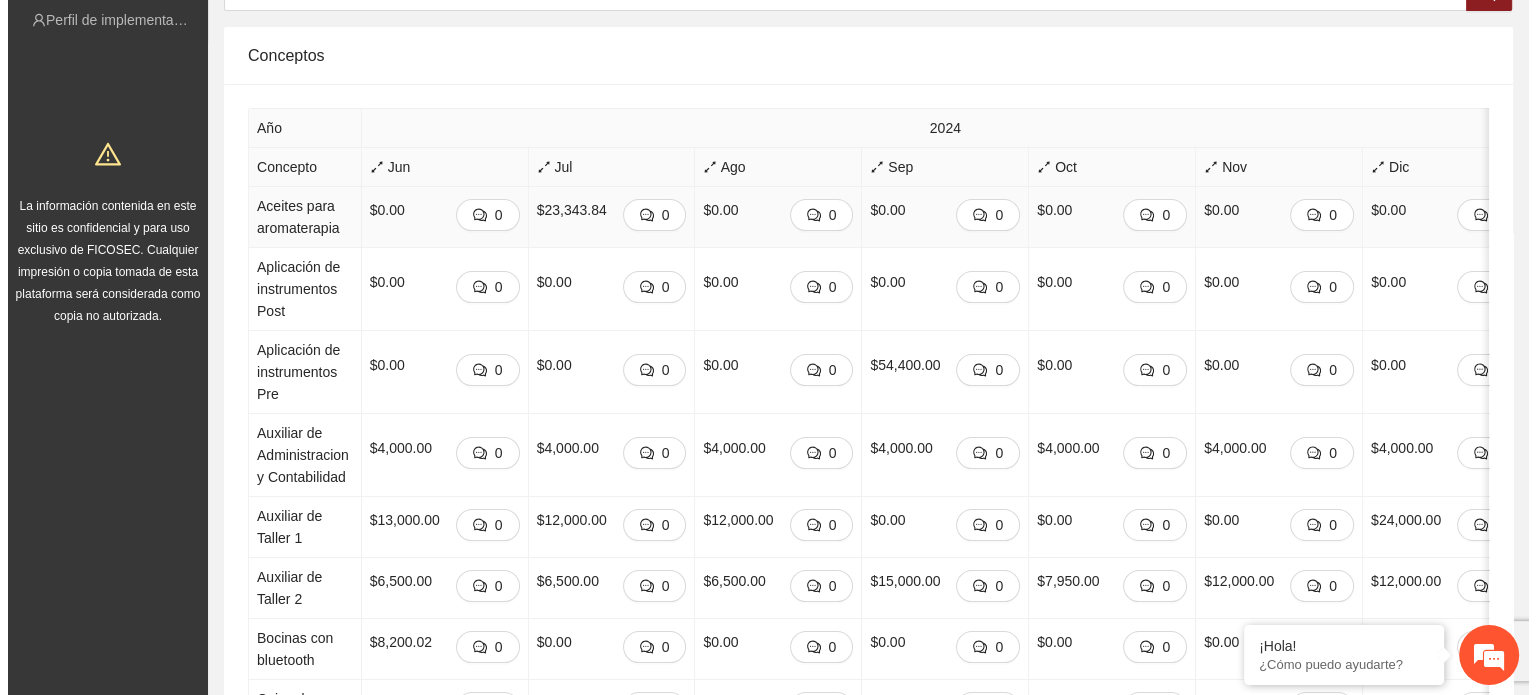 scroll, scrollTop: 243, scrollLeft: 0, axis: vertical 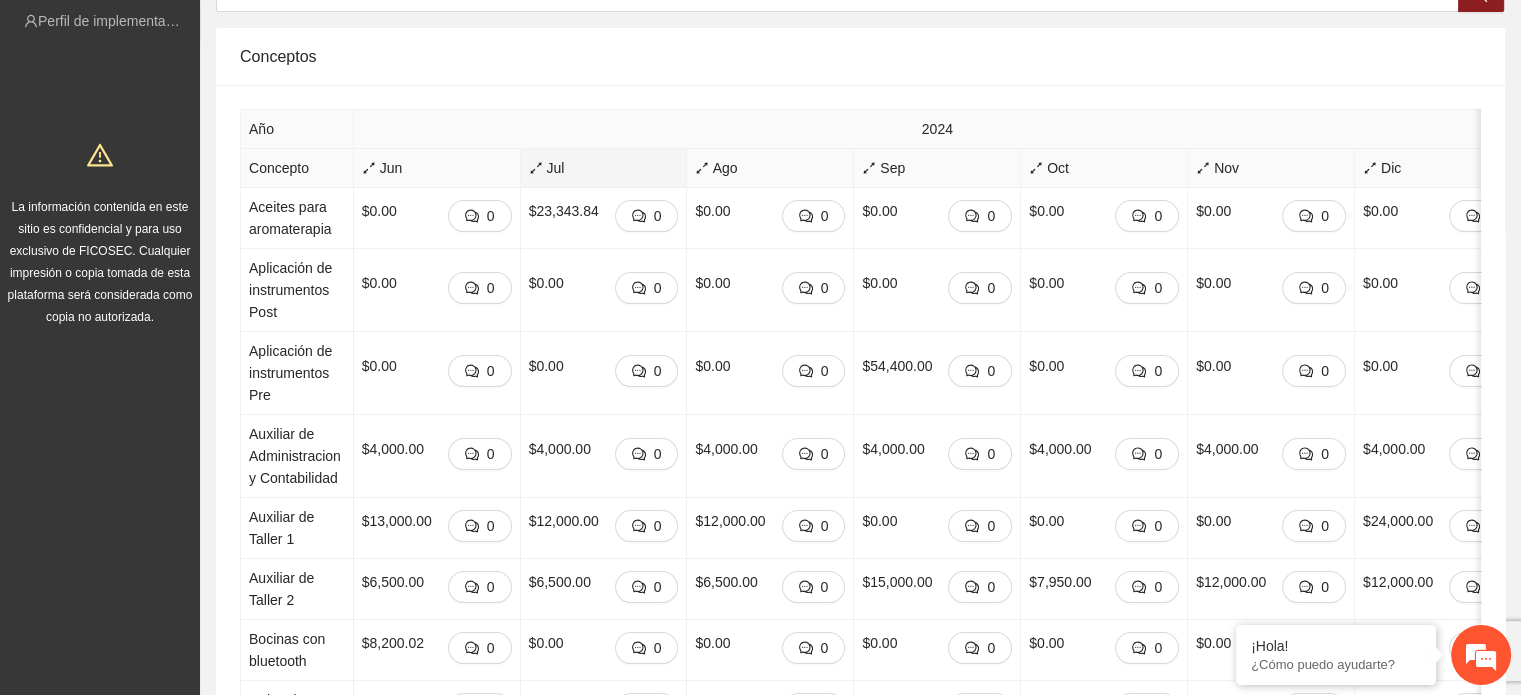 click on "Jul" at bounding box center (604, 168) 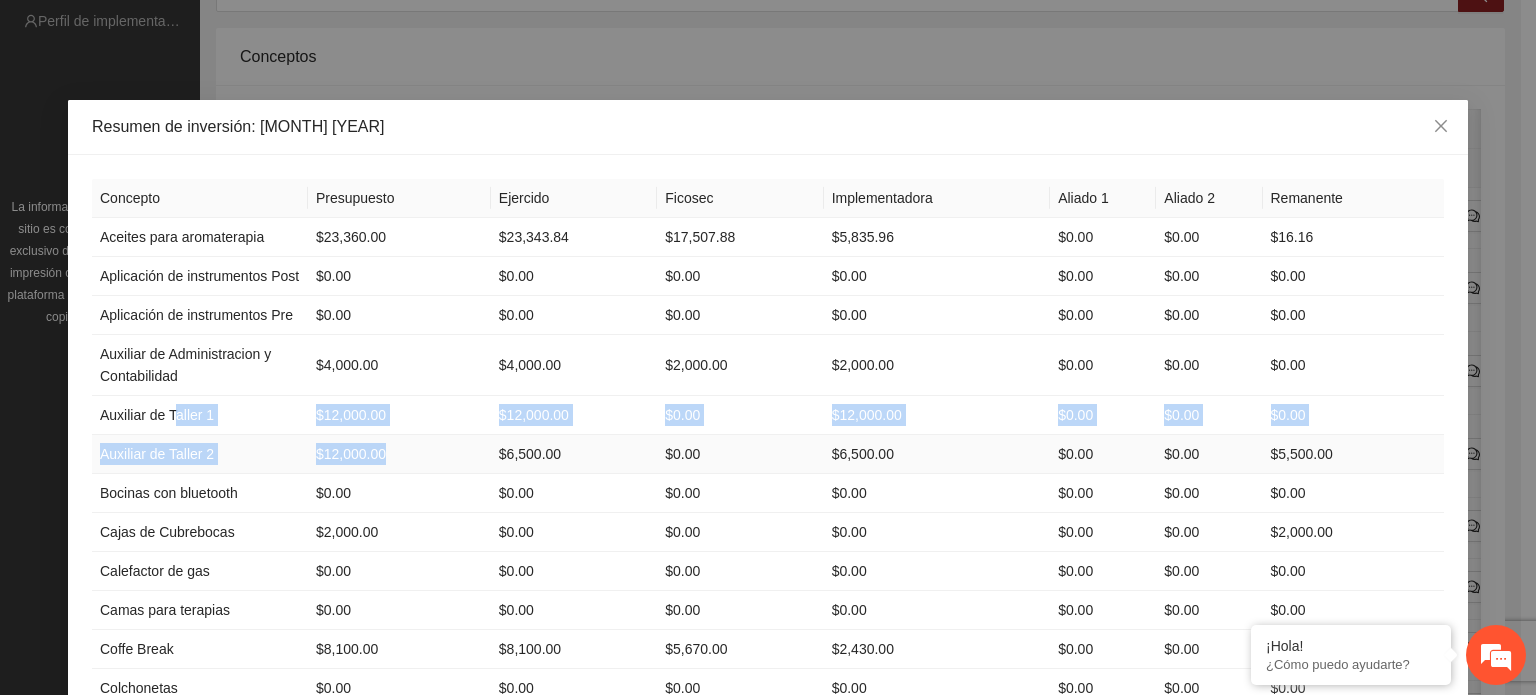 drag, startPoint x: 168, startPoint y: 411, endPoint x: 484, endPoint y: 450, distance: 318.39755 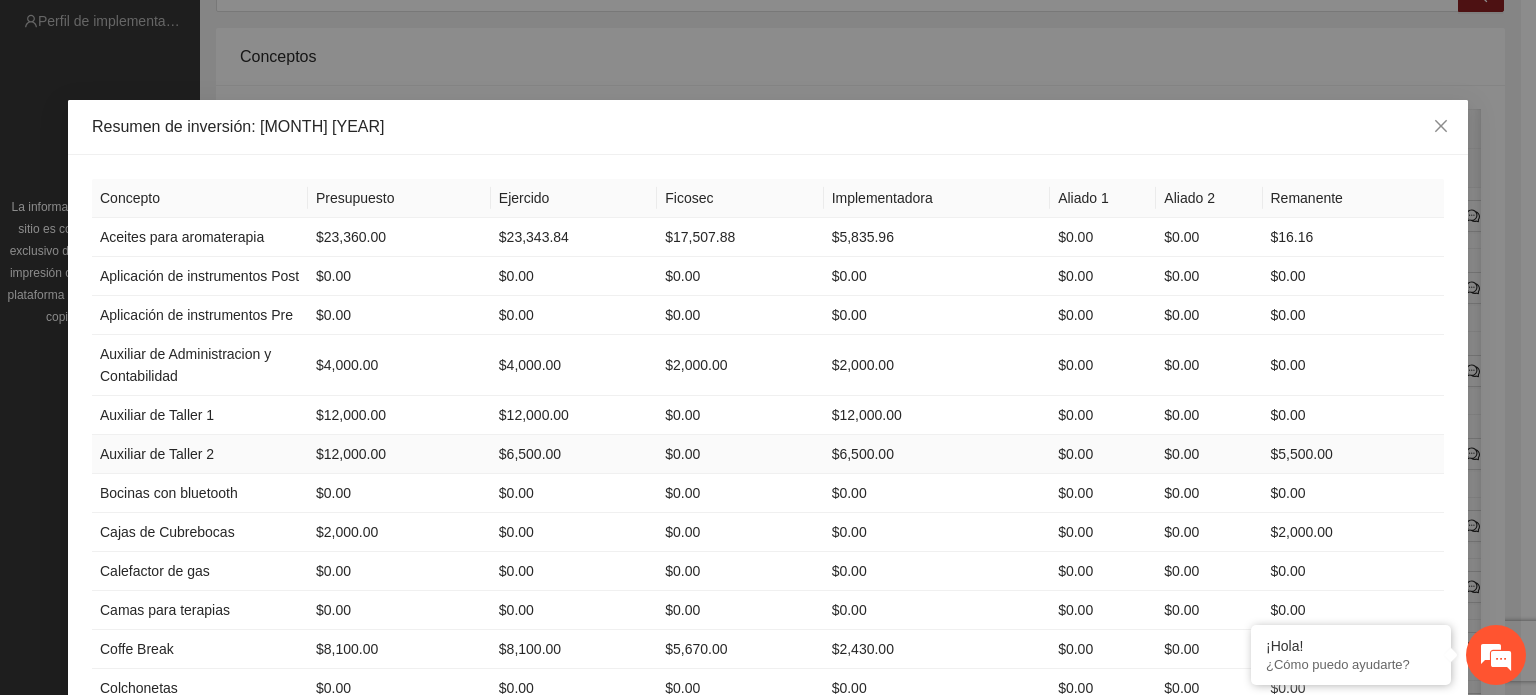 click on "$6,500.00" at bounding box center (574, 454) 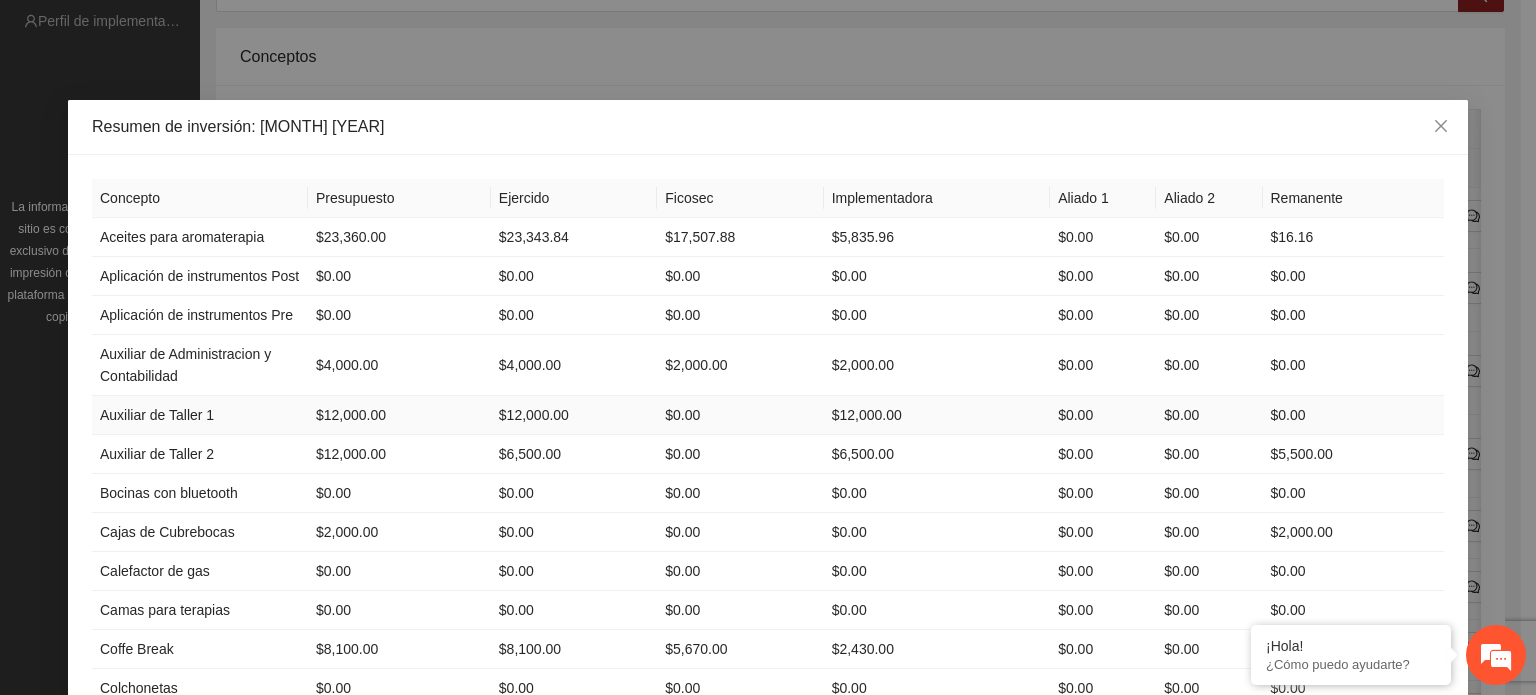 click on "$12,000.00" at bounding box center (574, 415) 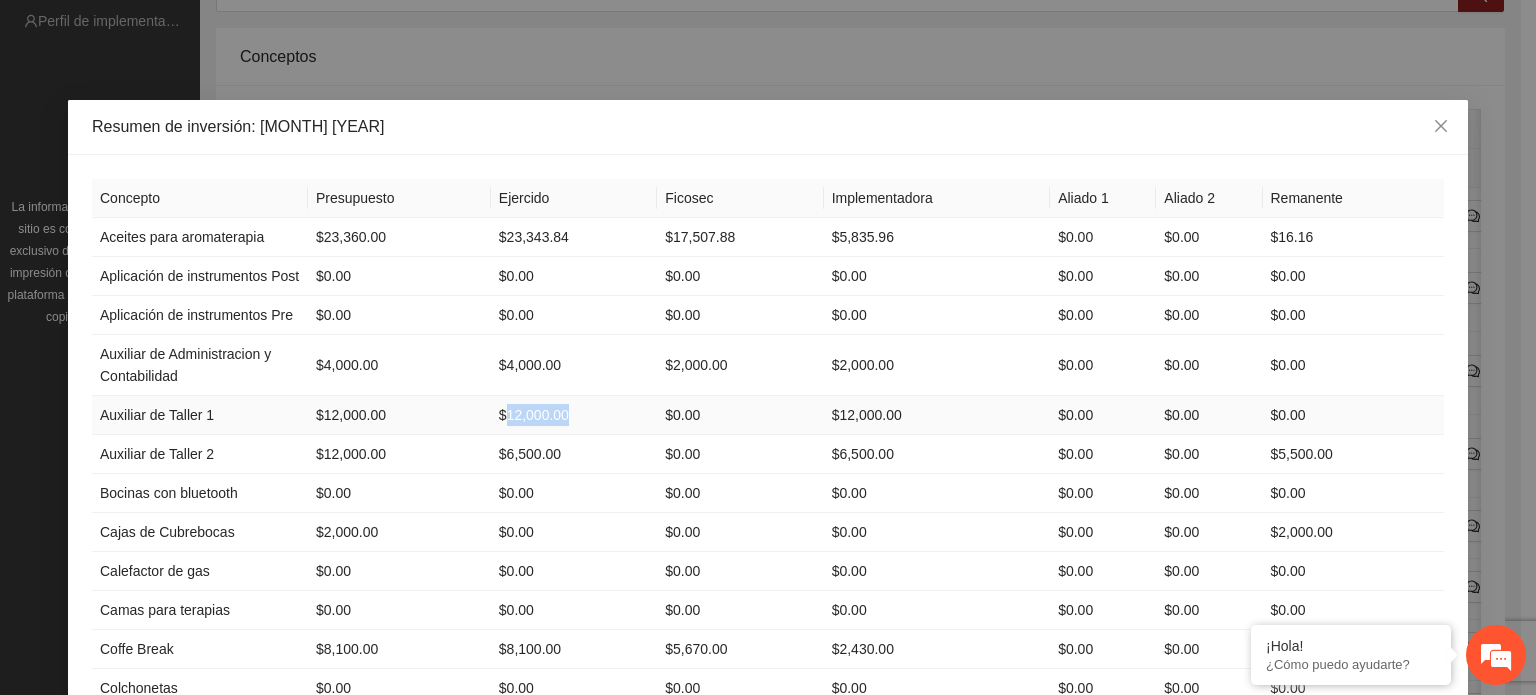 click on "$12,000.00" at bounding box center (574, 415) 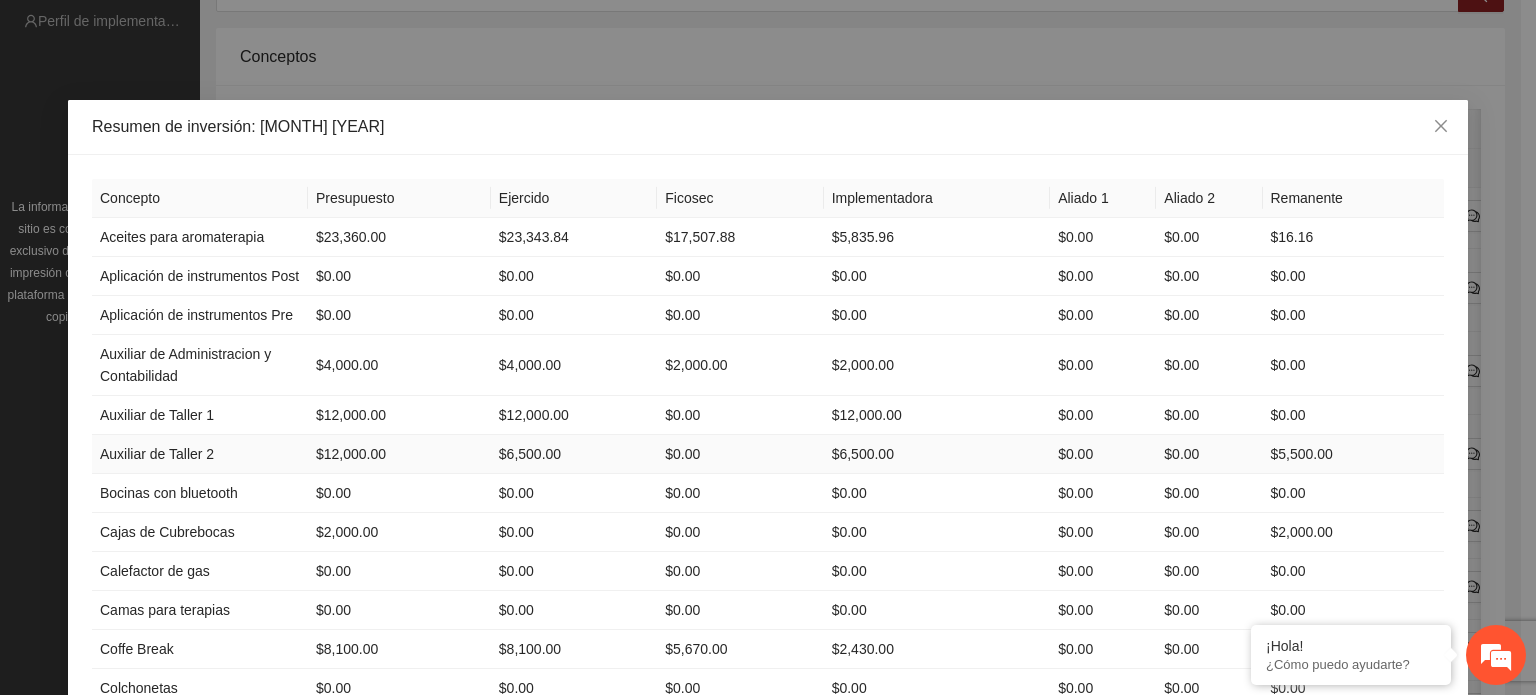 click on "$6,500.00" at bounding box center [574, 454] 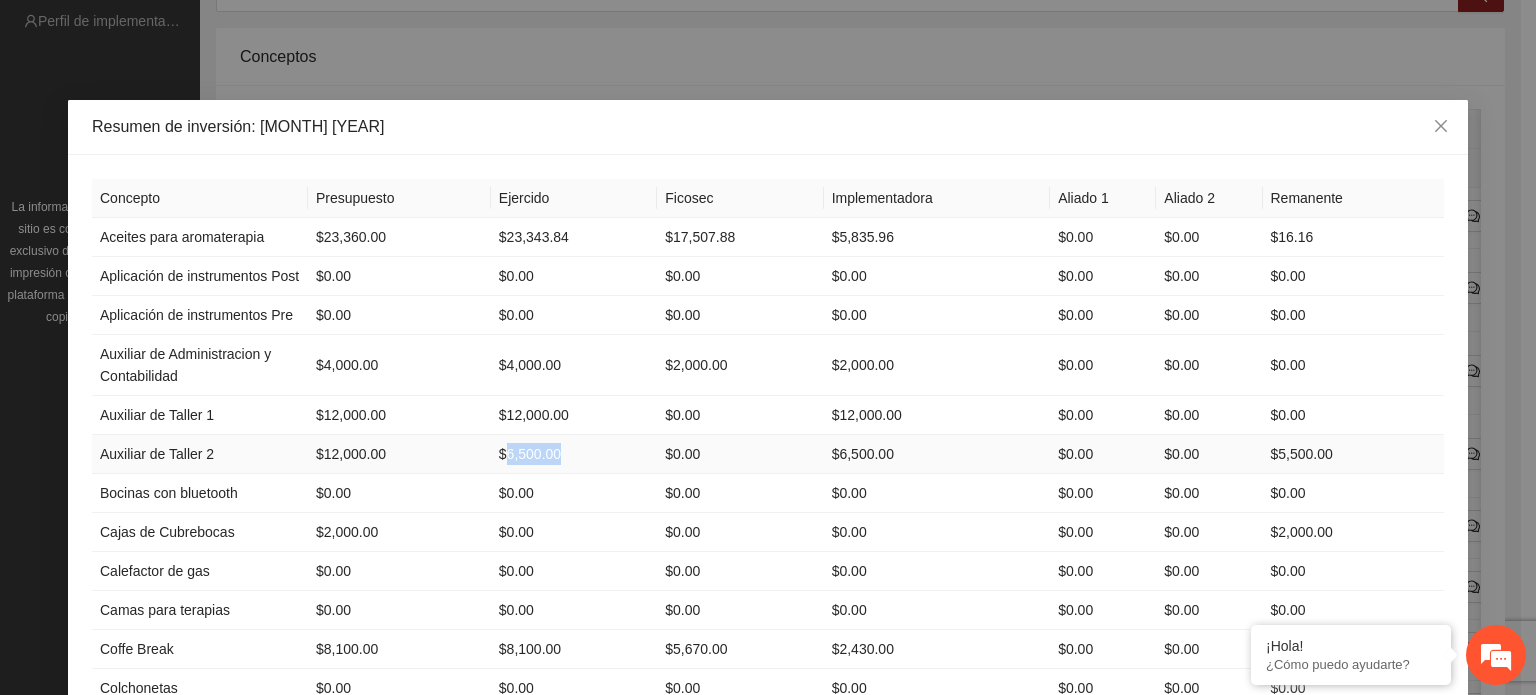 click on "$6,500.00" at bounding box center (574, 454) 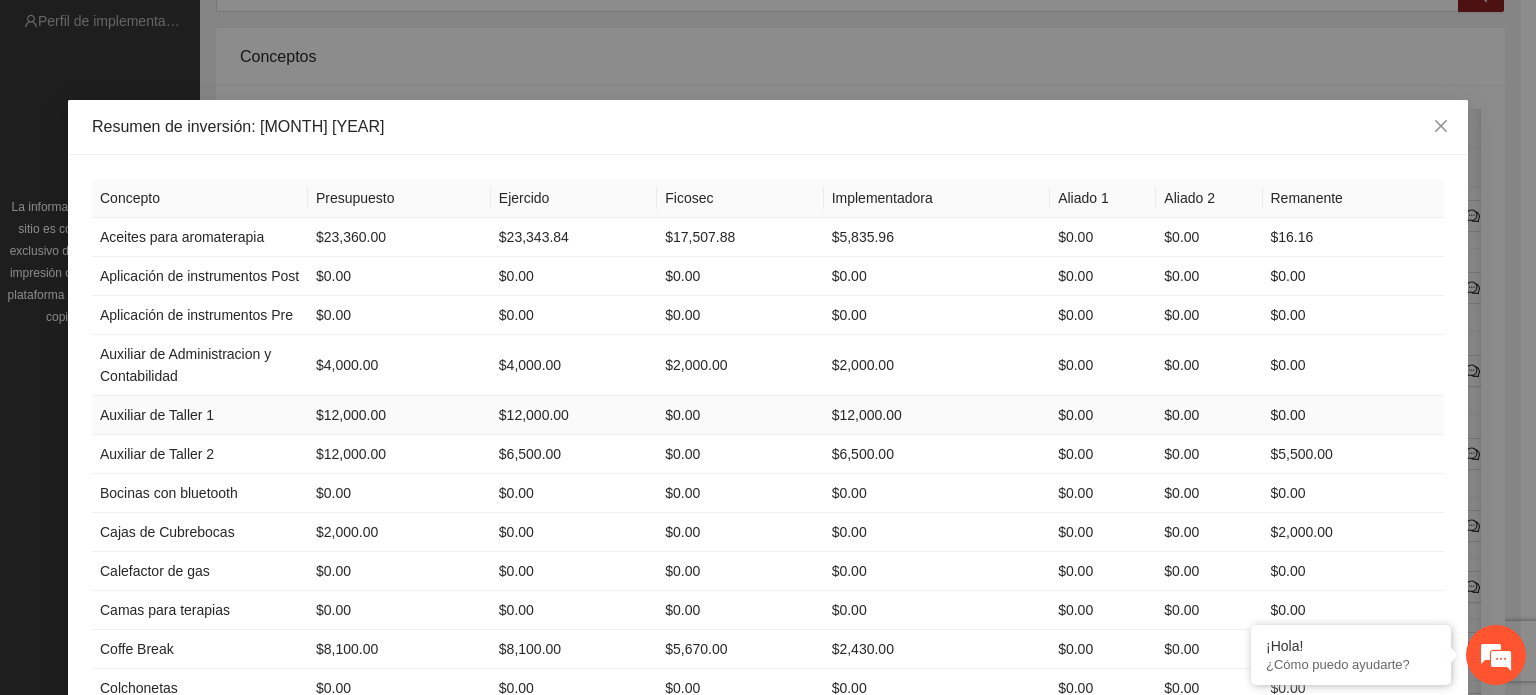 click on "$0.00" at bounding box center [740, 415] 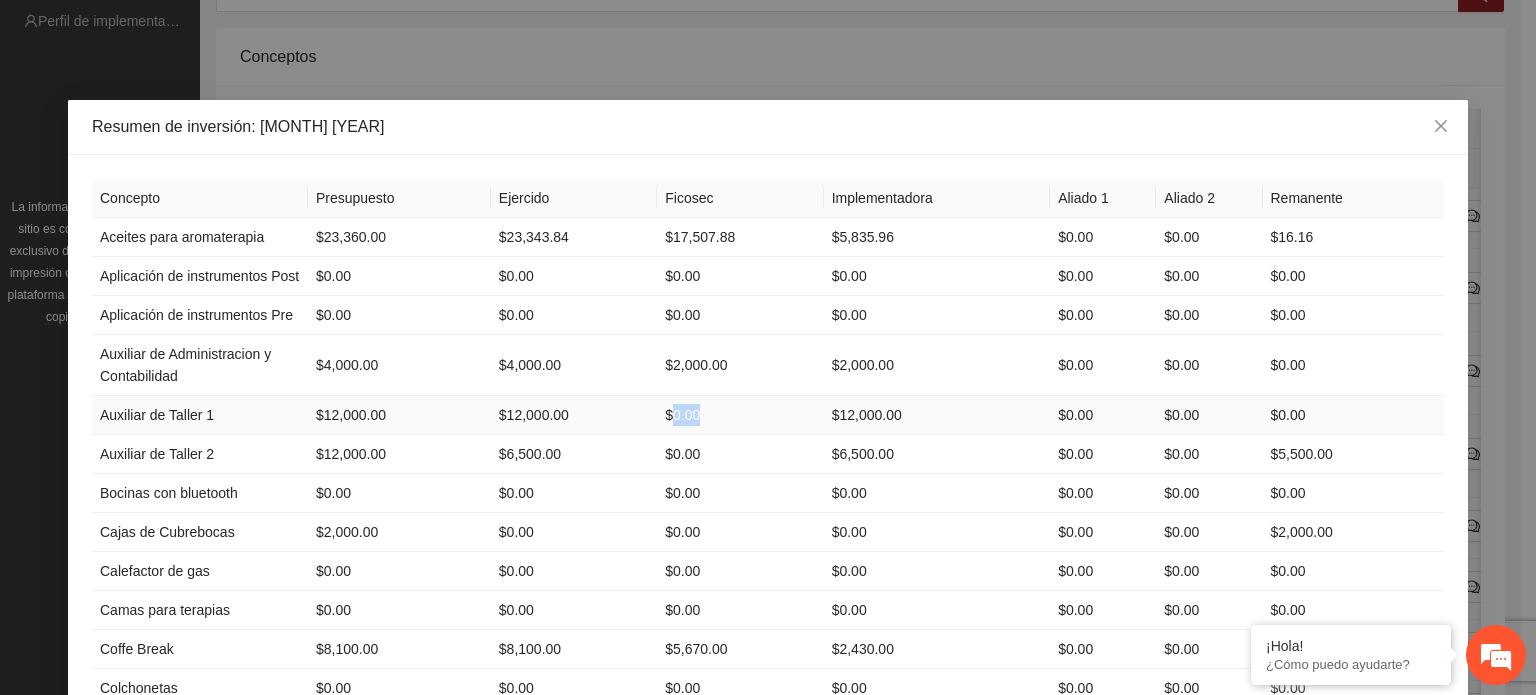 click on "$0.00" at bounding box center [740, 415] 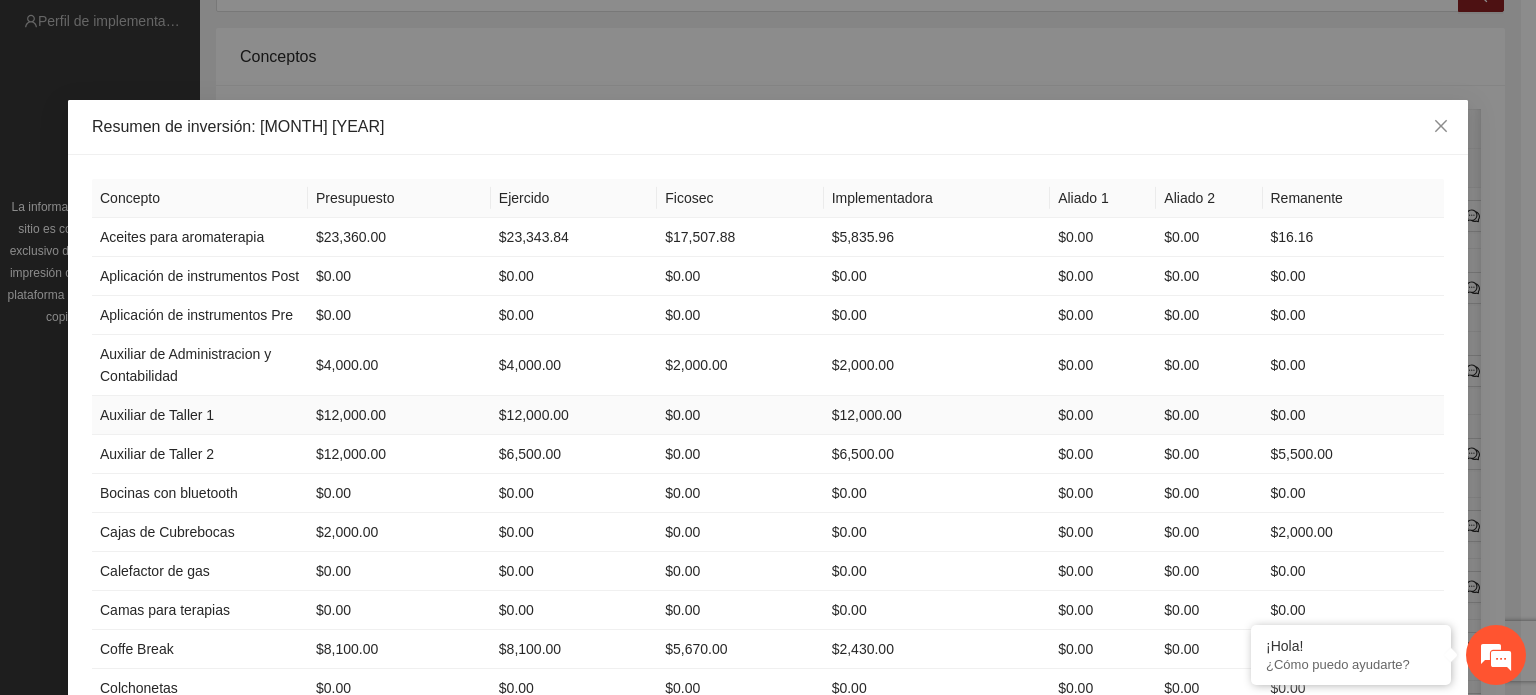 click on "$12,000.00" at bounding box center (937, 415) 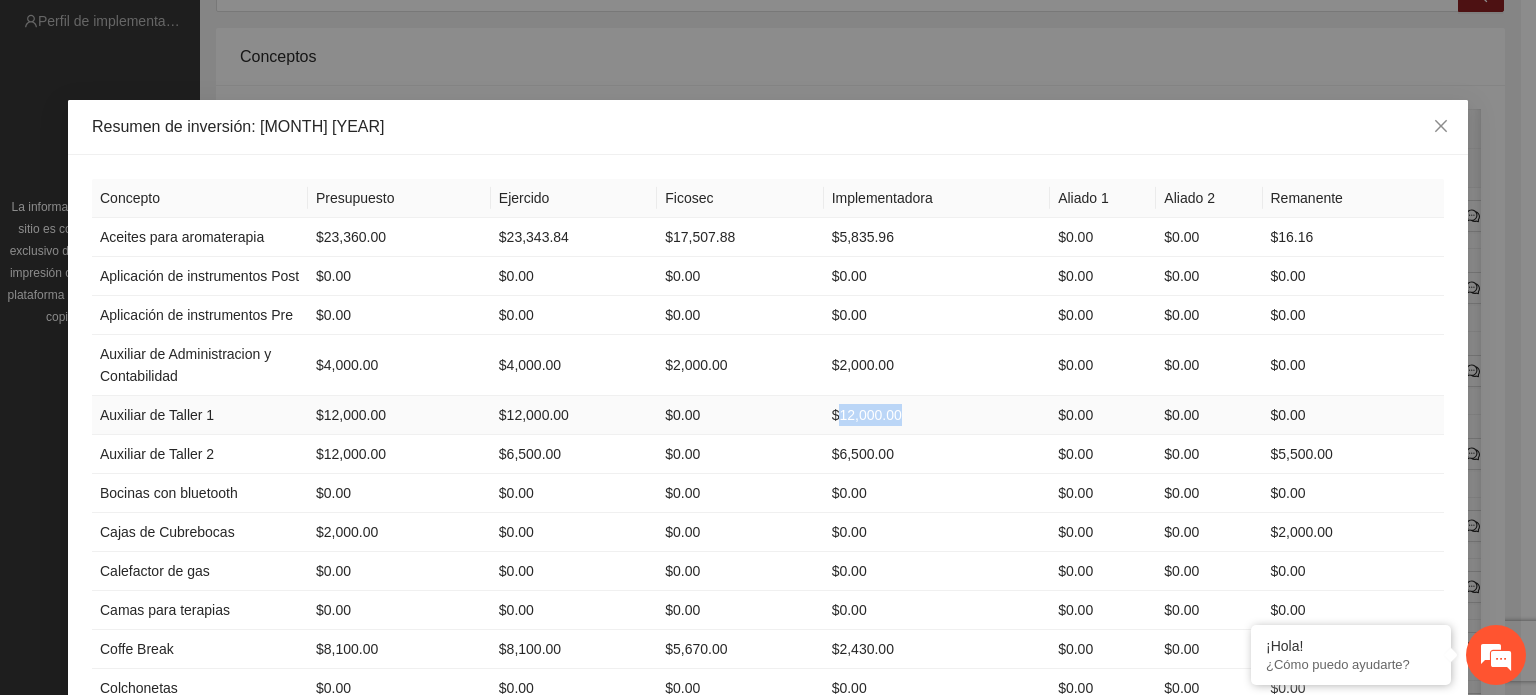 click on "$12,000.00" at bounding box center (937, 415) 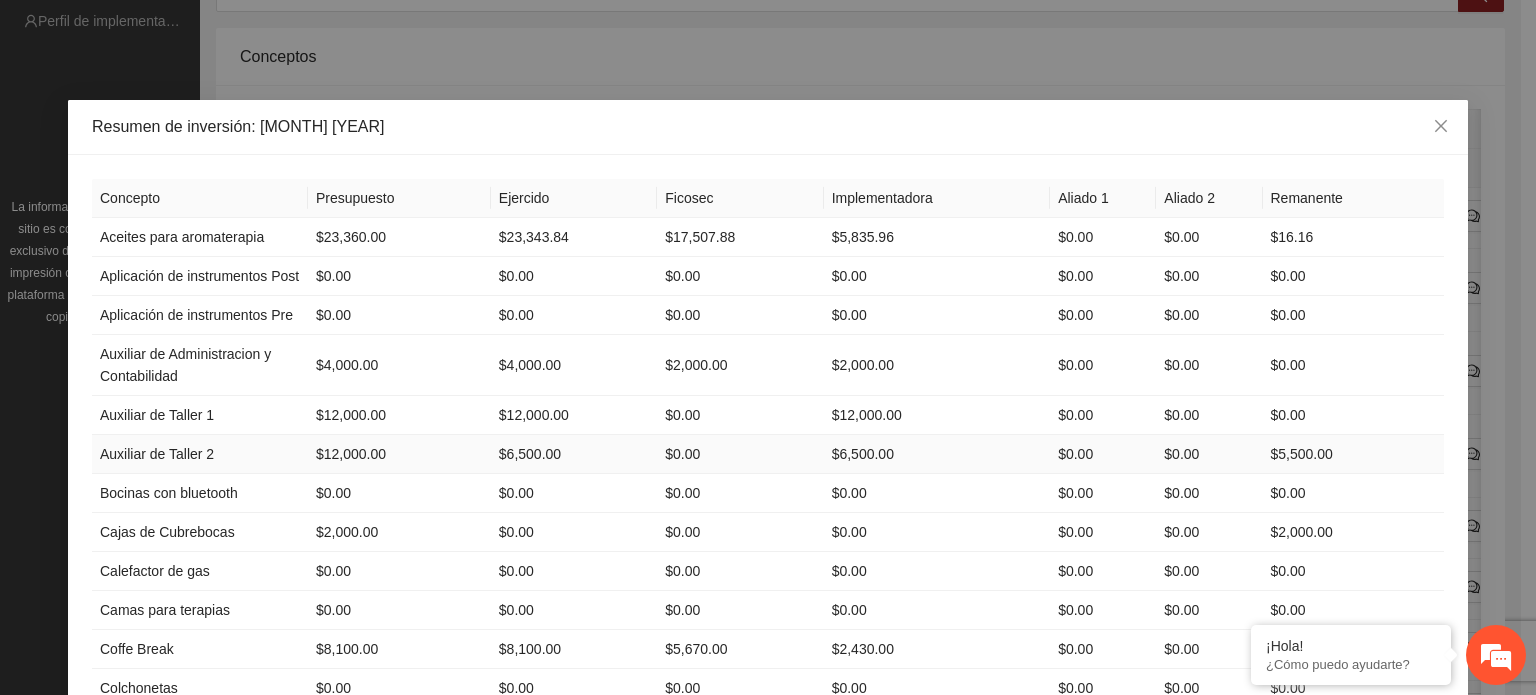 click on "$6,500.00" at bounding box center (937, 454) 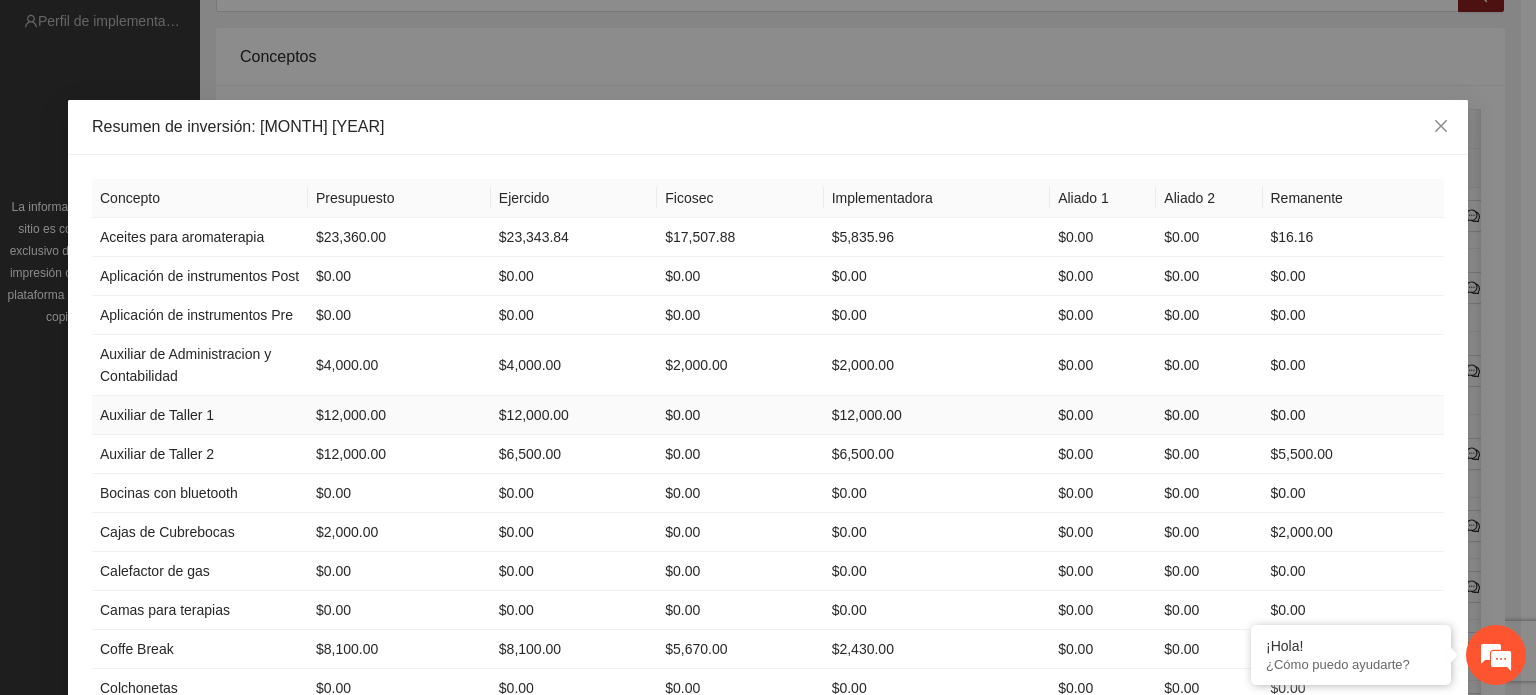 click on "$12,000.00" at bounding box center [937, 415] 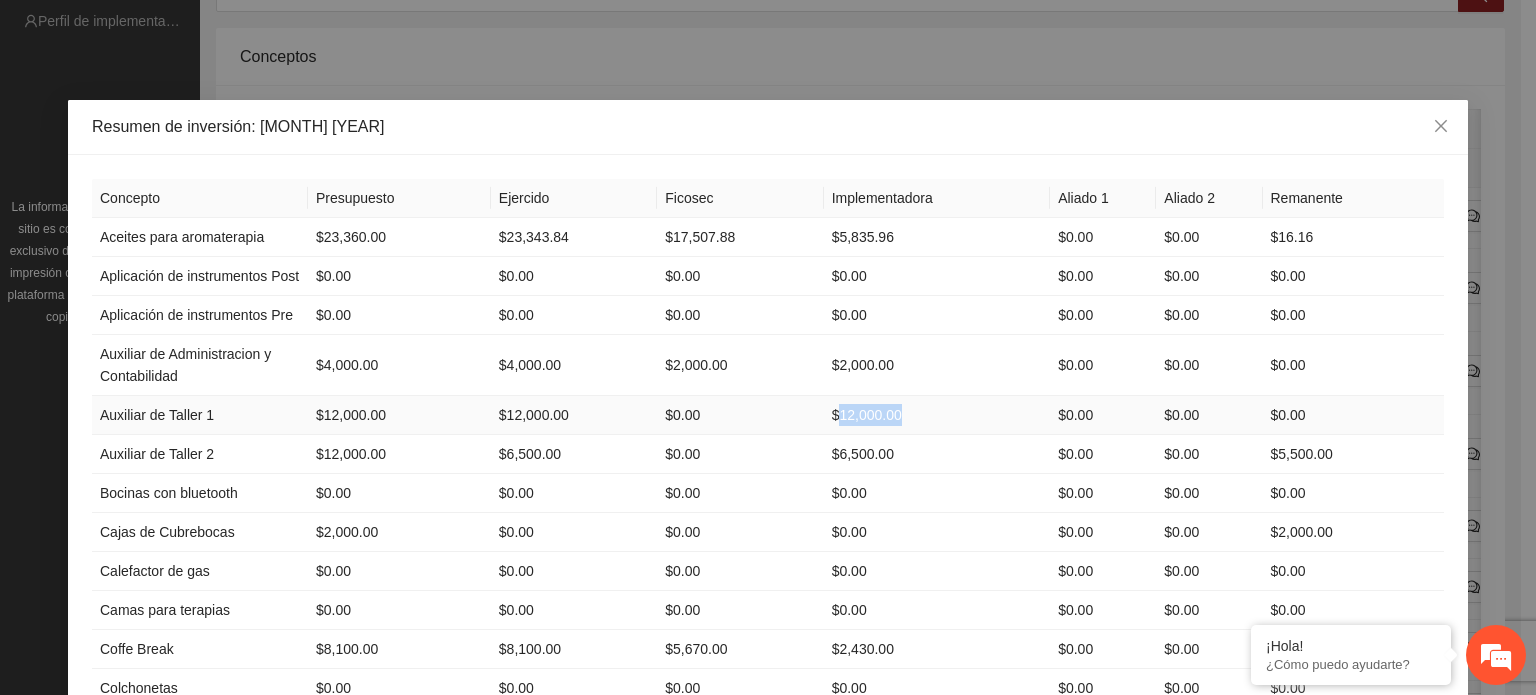 click on "$12,000.00" at bounding box center [937, 415] 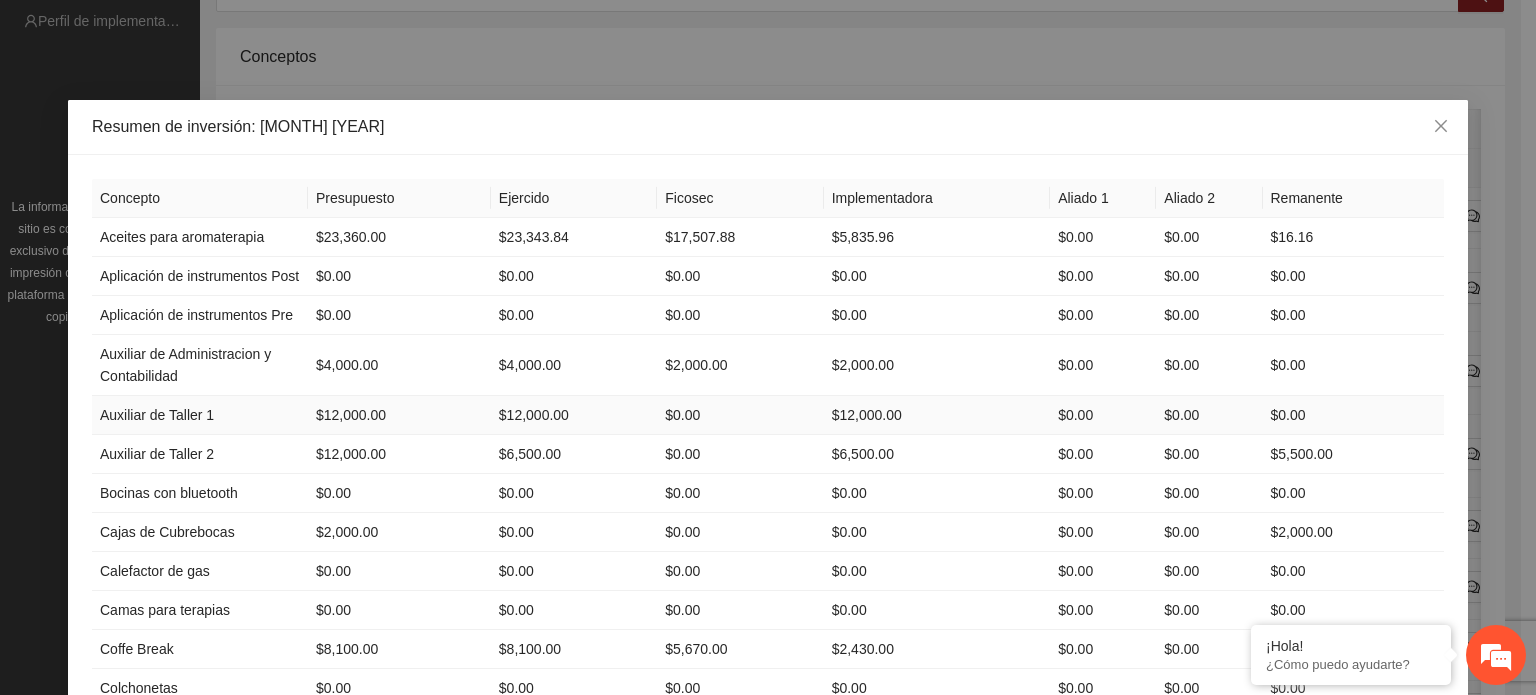 click on "$12,000.00" at bounding box center (574, 415) 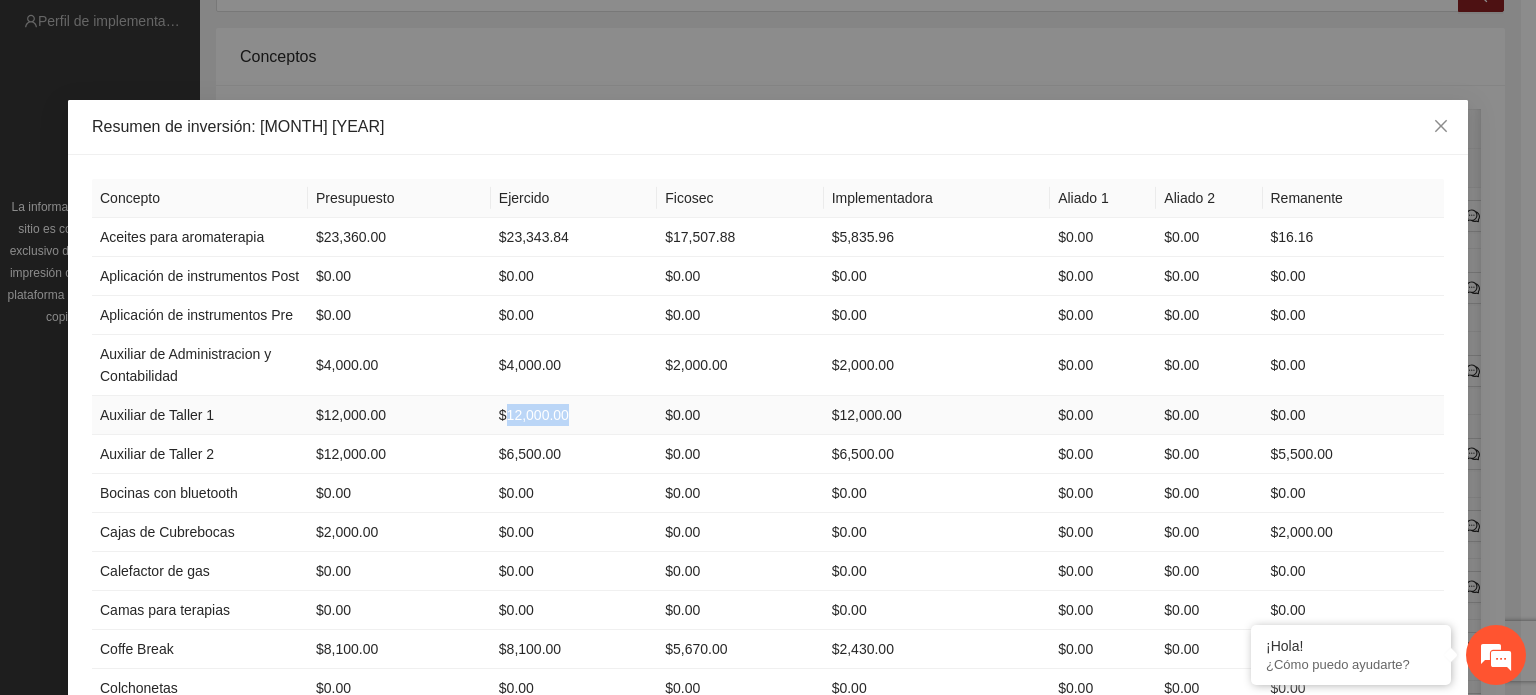 click on "$12,000.00" at bounding box center (574, 415) 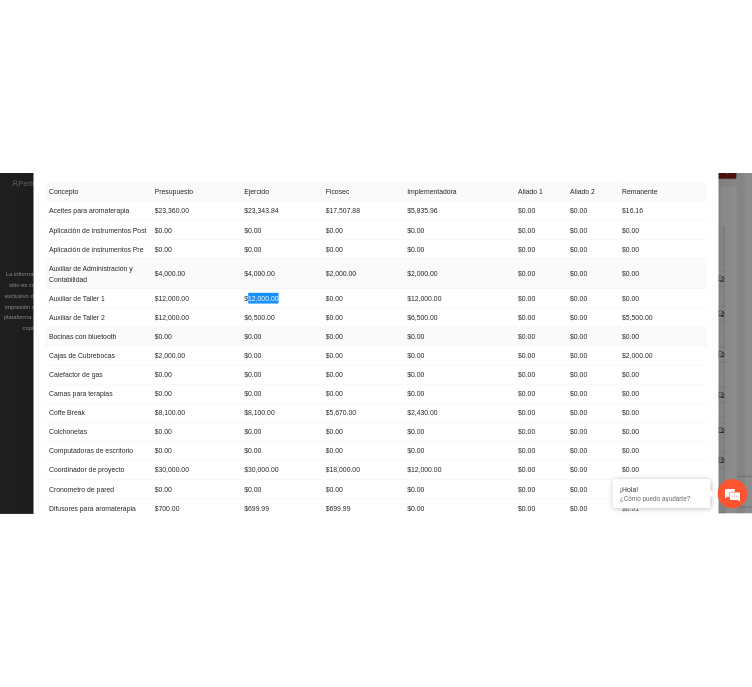 scroll, scrollTop: 0, scrollLeft: 0, axis: both 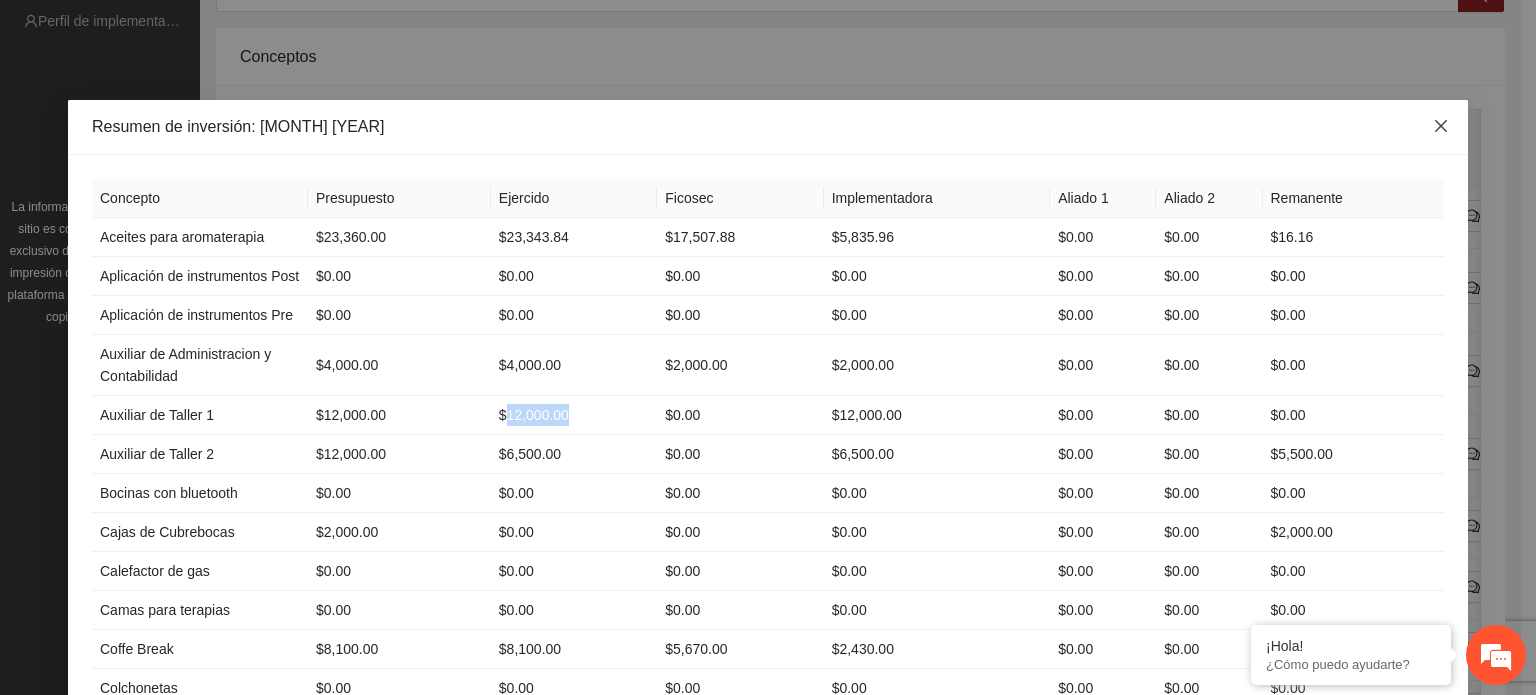 click 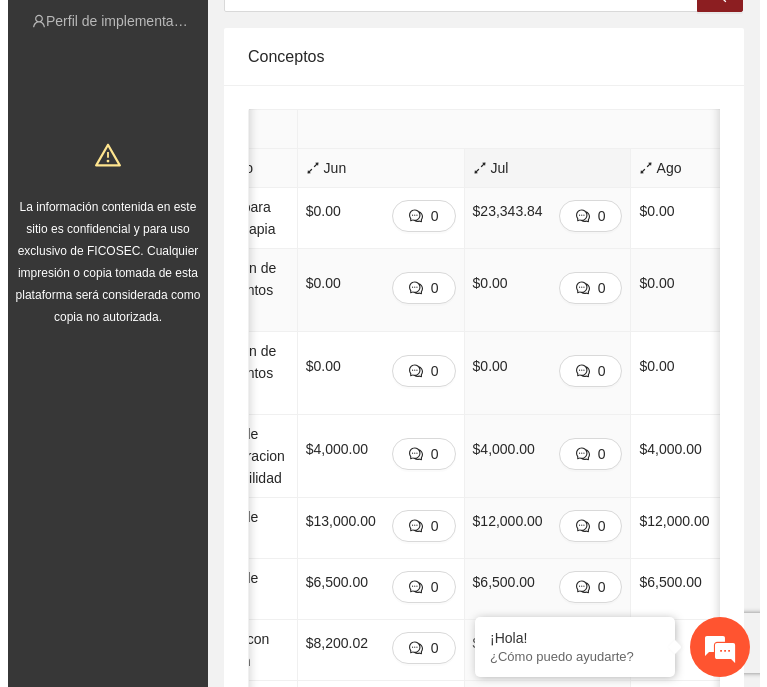 scroll, scrollTop: 0, scrollLeft: 60, axis: horizontal 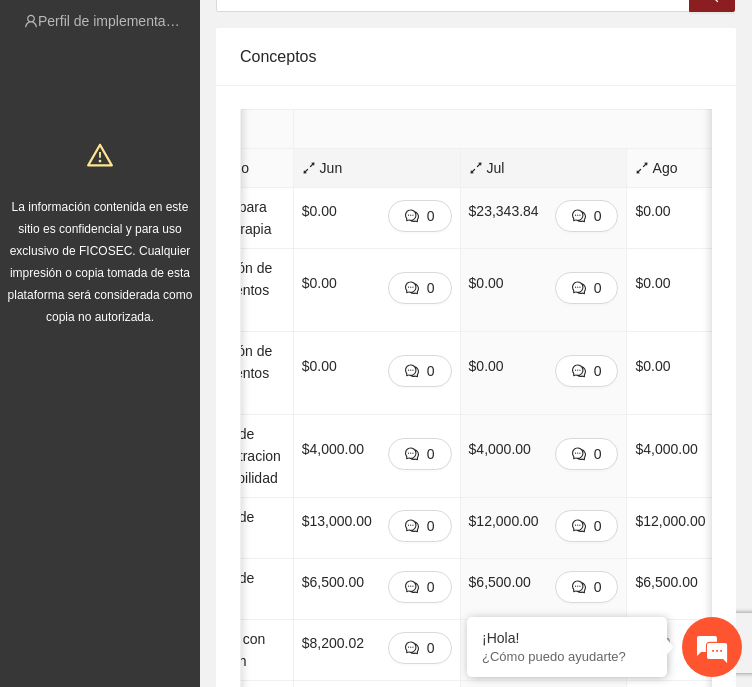 click on "Jun" at bounding box center [377, 168] 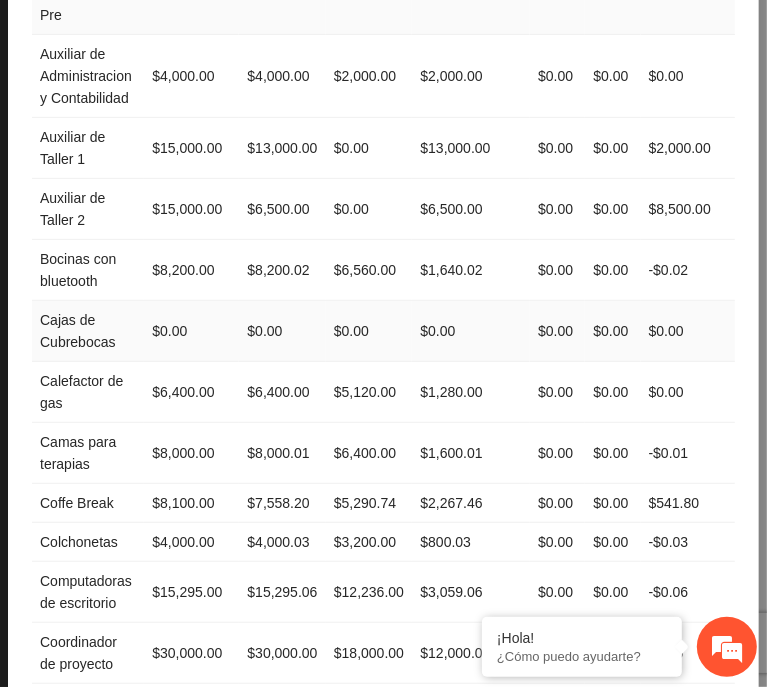 scroll, scrollTop: 440, scrollLeft: 0, axis: vertical 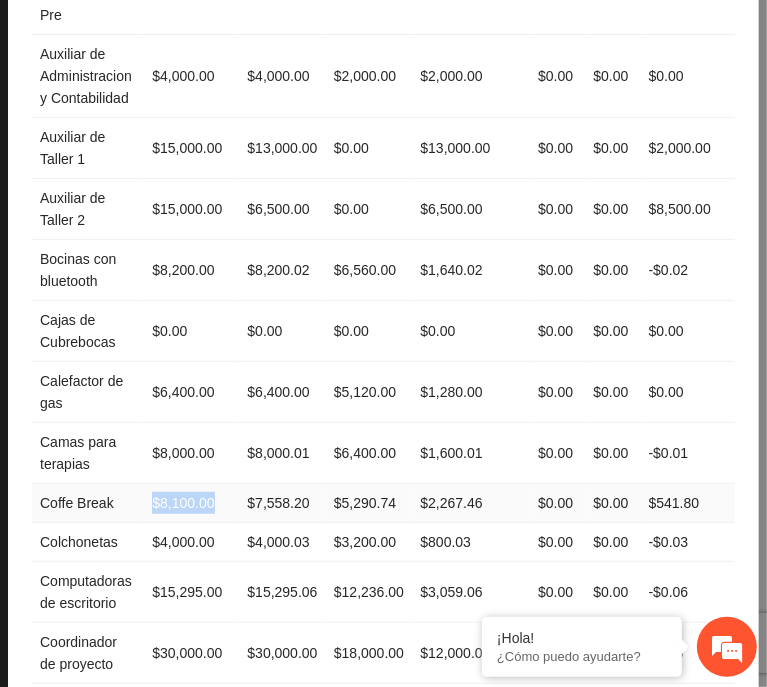 drag, startPoint x: 149, startPoint y: 495, endPoint x: 220, endPoint y: 495, distance: 71 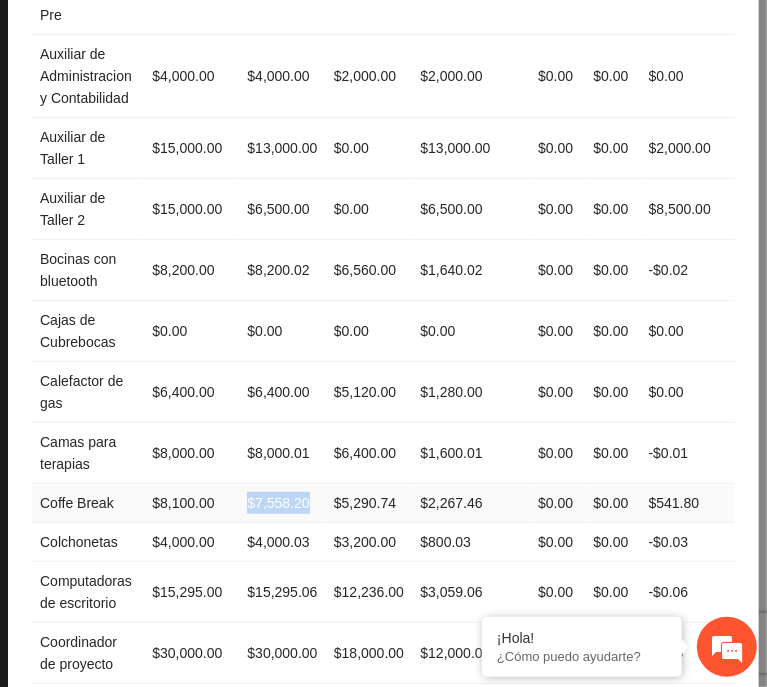 drag, startPoint x: 247, startPoint y: 494, endPoint x: 304, endPoint y: 495, distance: 57.00877 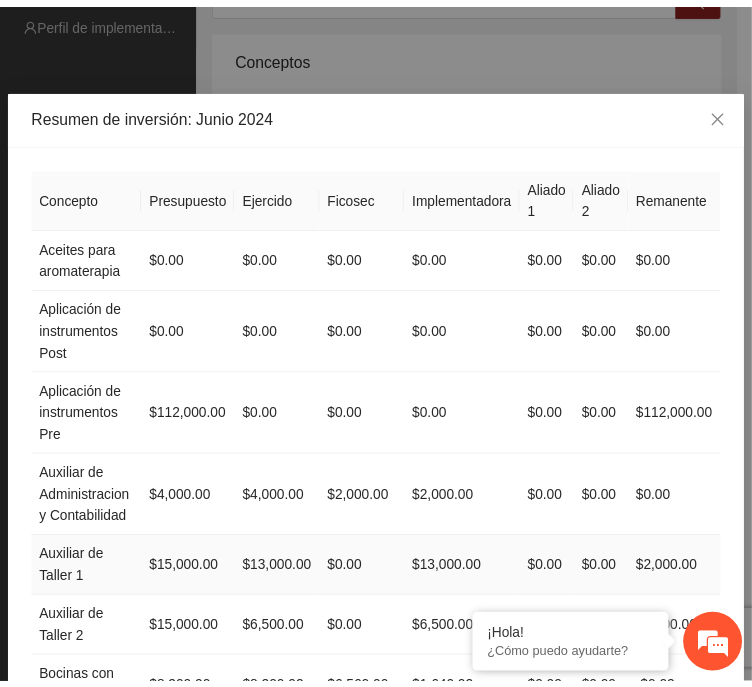 scroll, scrollTop: 18, scrollLeft: 0, axis: vertical 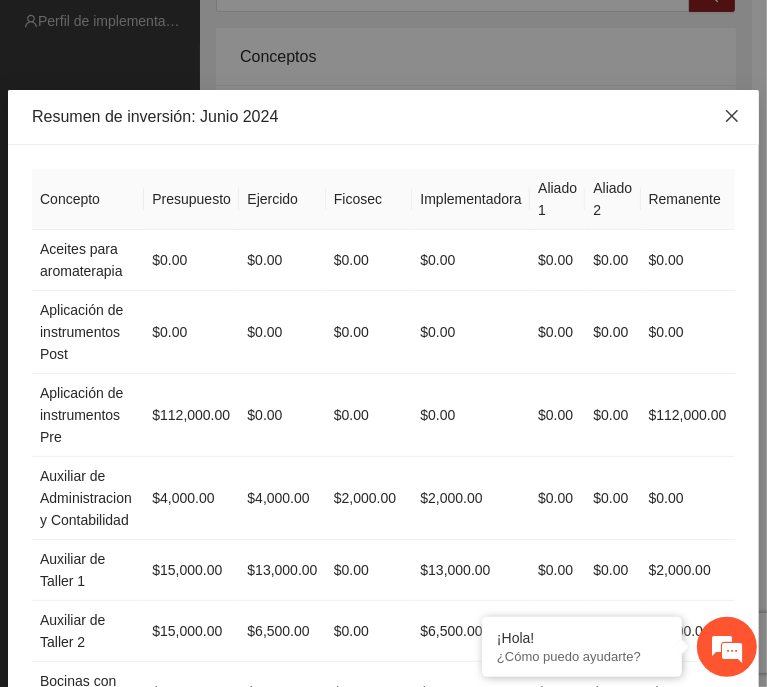 drag, startPoint x: 722, startPoint y: 115, endPoint x: 429, endPoint y: 201, distance: 305.36044 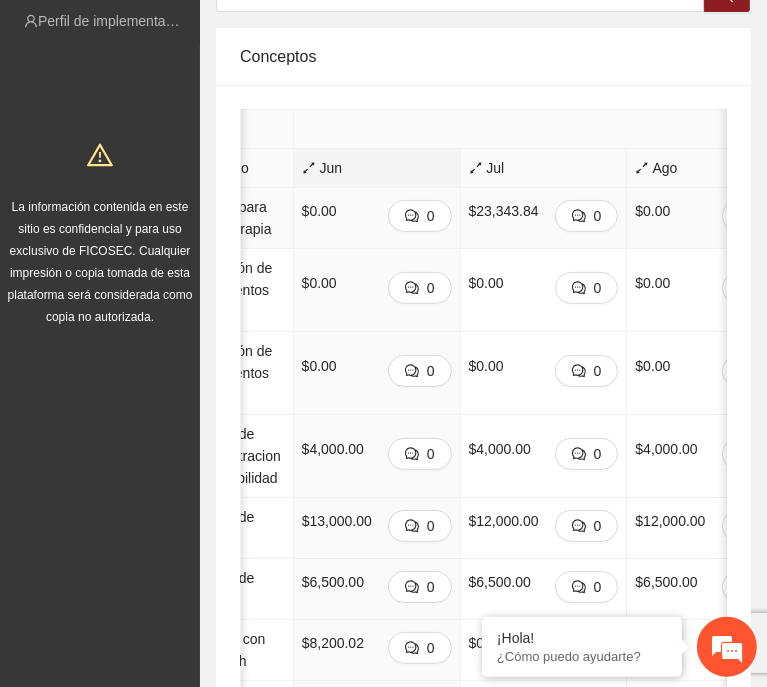 scroll, scrollTop: 0, scrollLeft: 0, axis: both 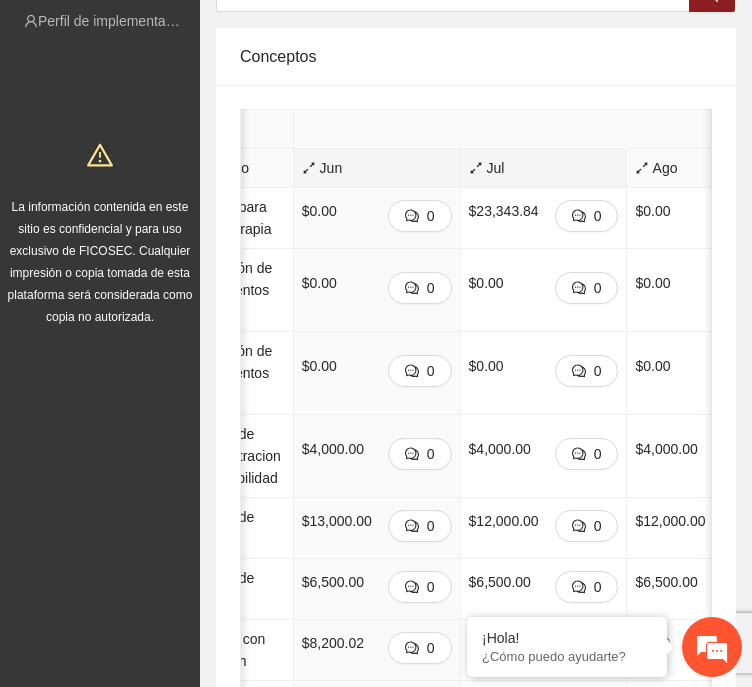 click on "Jul" at bounding box center [544, 168] 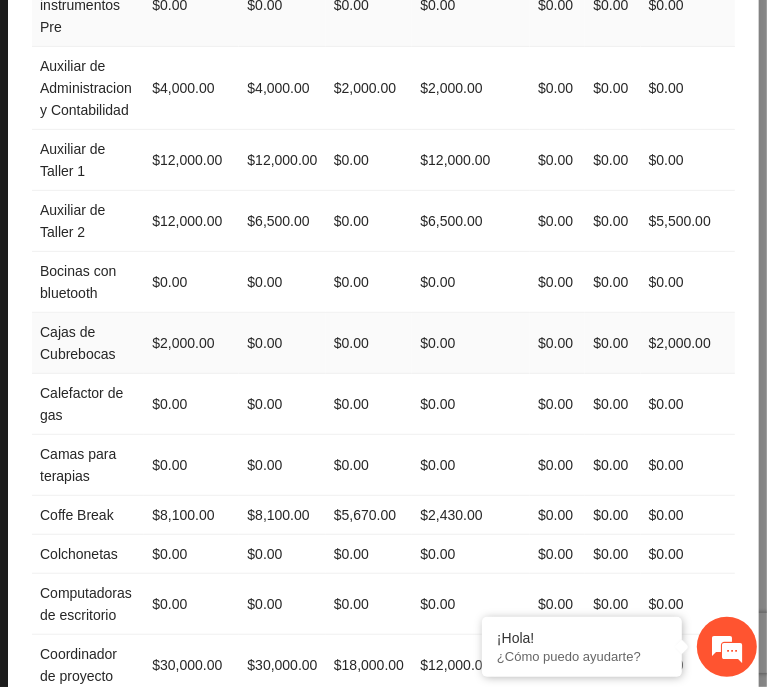 scroll, scrollTop: 430, scrollLeft: 0, axis: vertical 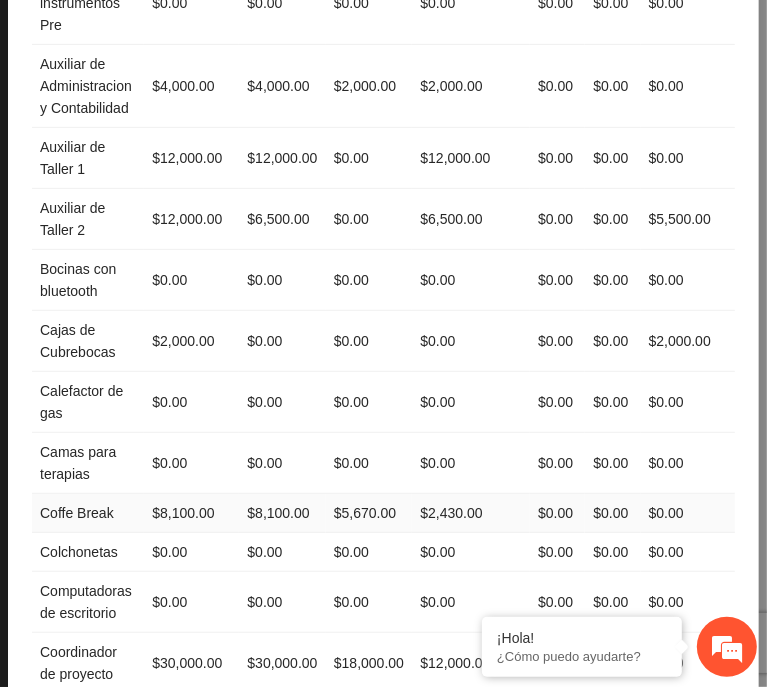 click on "$8,100.00" at bounding box center (191, 513) 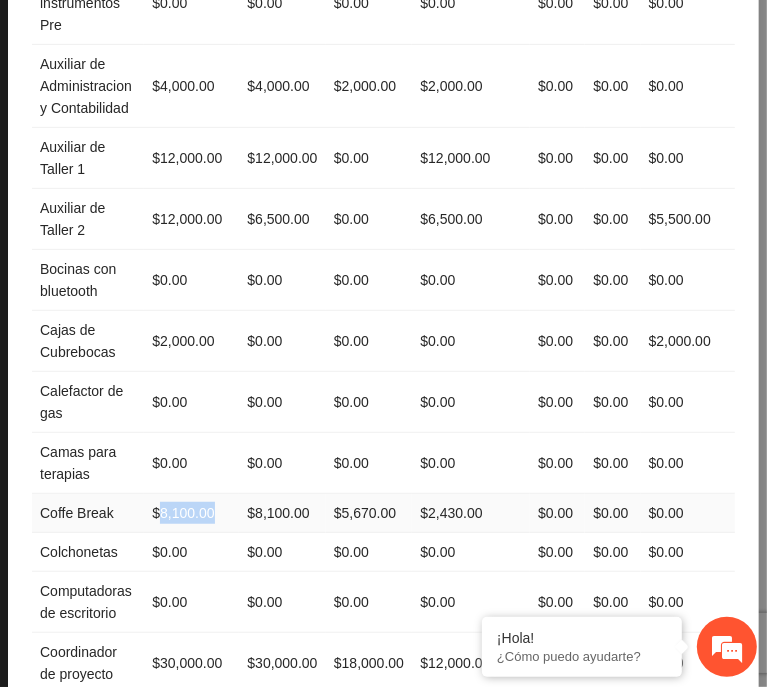 click on "$8,100.00" at bounding box center (191, 513) 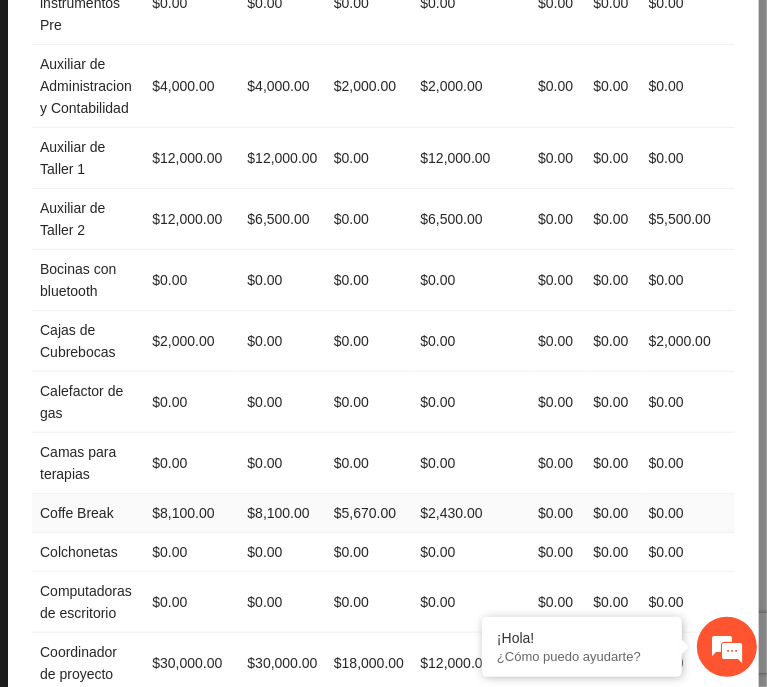click on "$8,100.00" at bounding box center (282, 513) 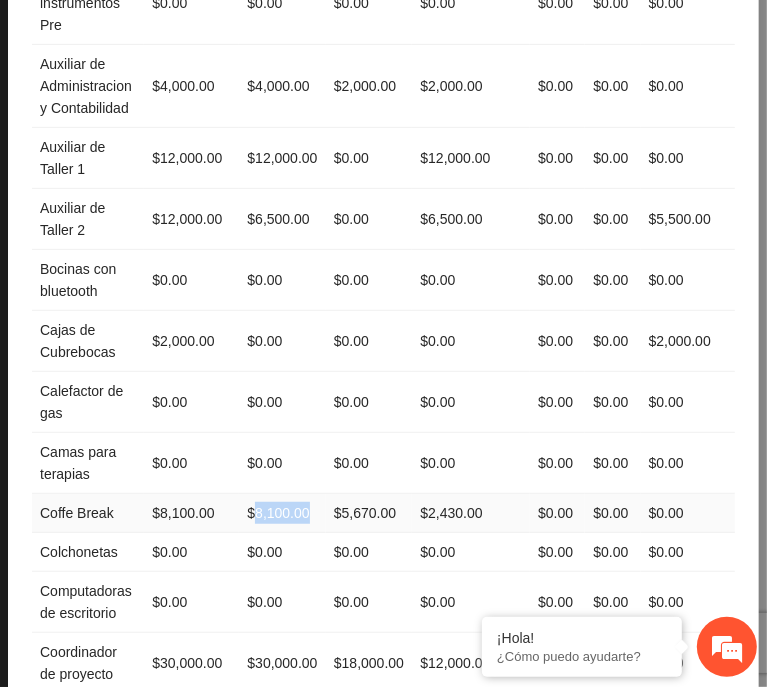 click on "$8,100.00" at bounding box center [282, 513] 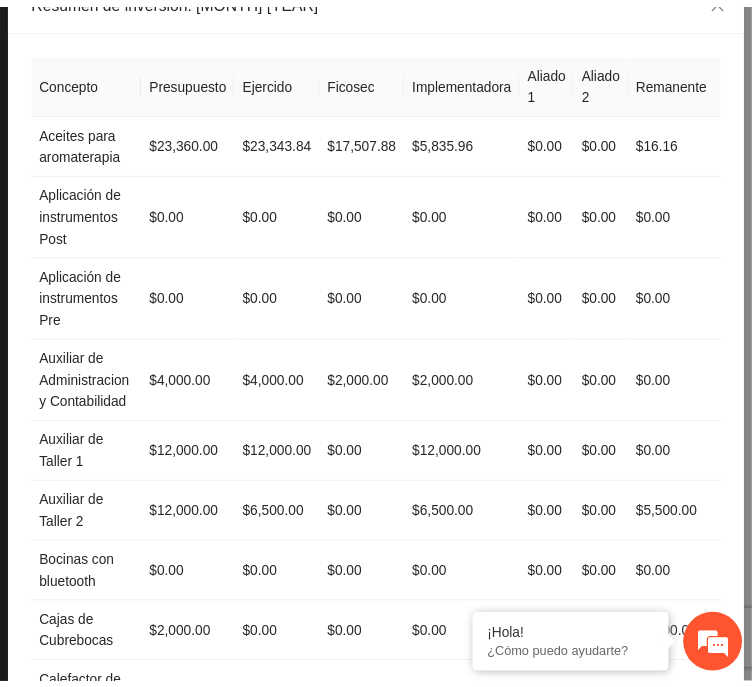 scroll, scrollTop: 0, scrollLeft: 0, axis: both 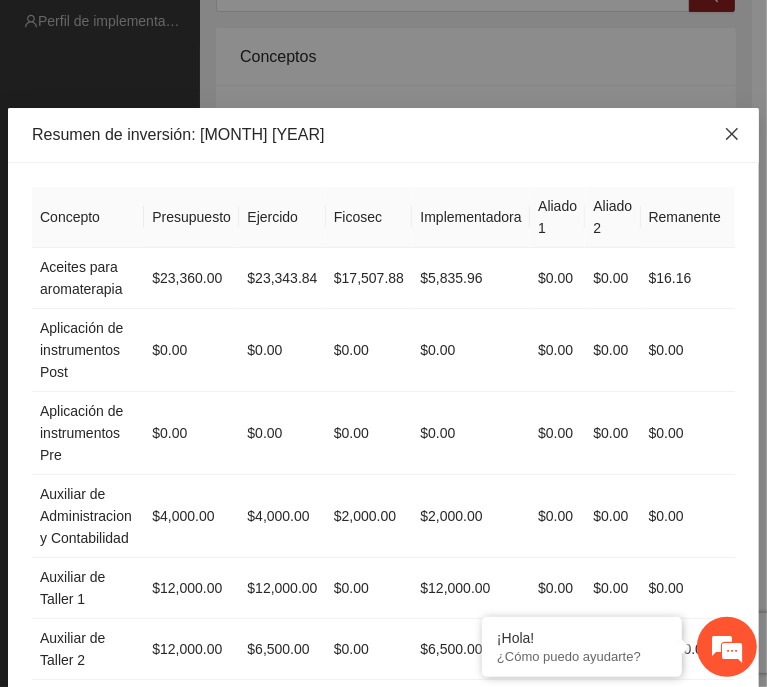 click 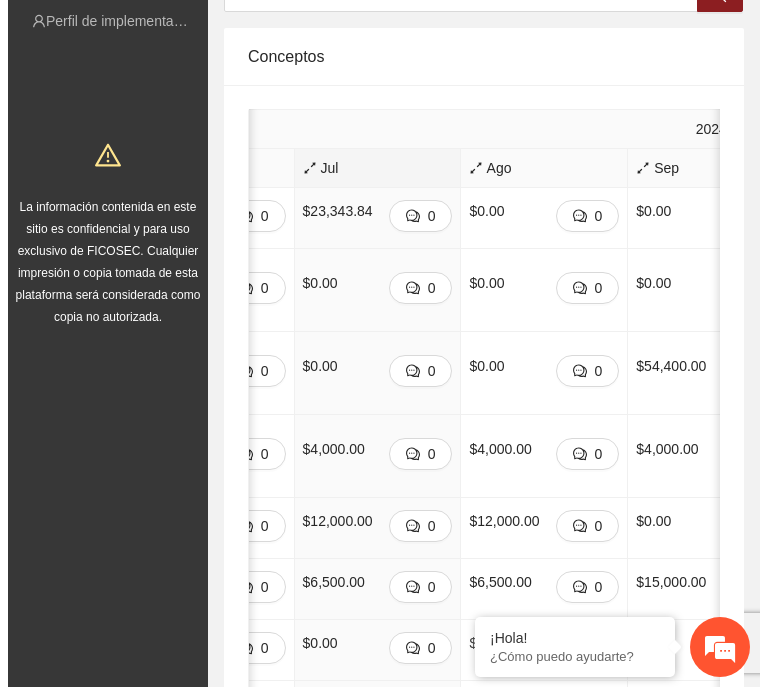 scroll, scrollTop: 0, scrollLeft: 232, axis: horizontal 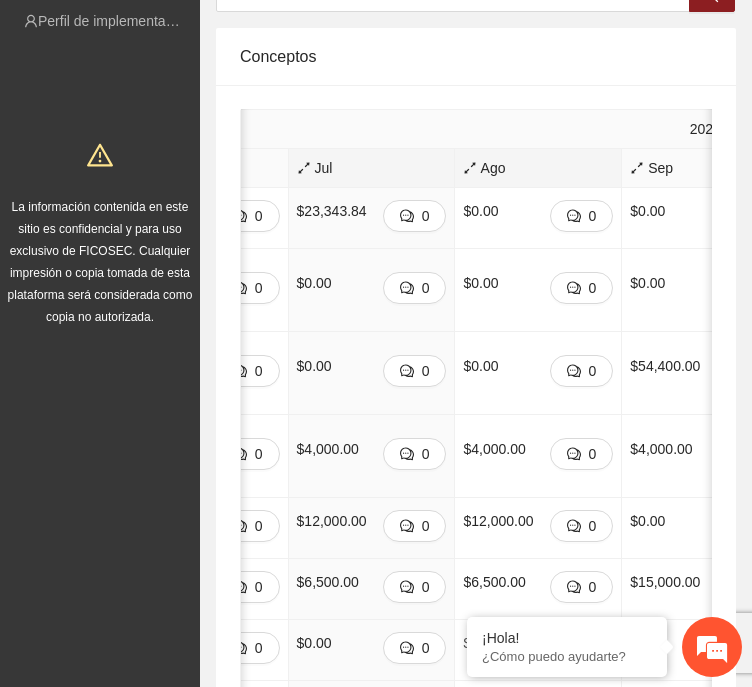 click on "Ago" at bounding box center (538, 168) 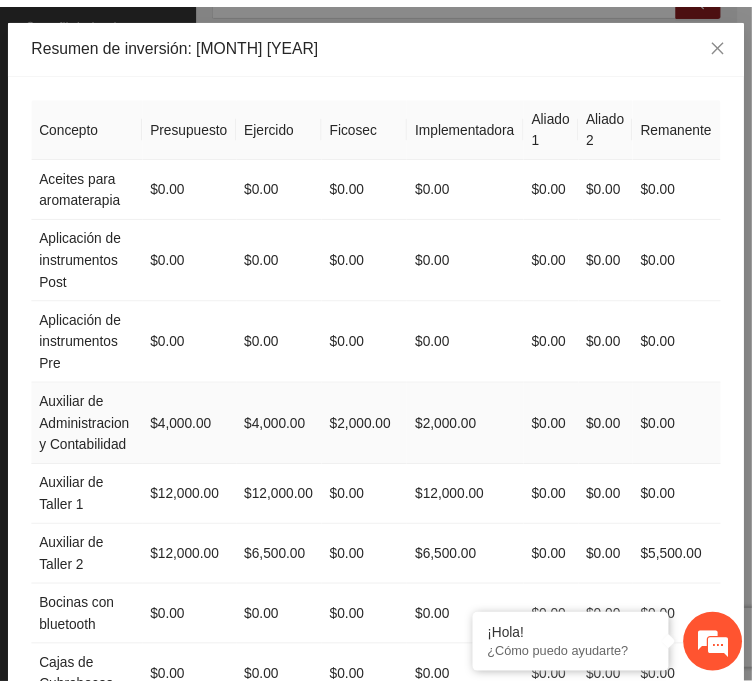 scroll, scrollTop: 91, scrollLeft: 0, axis: vertical 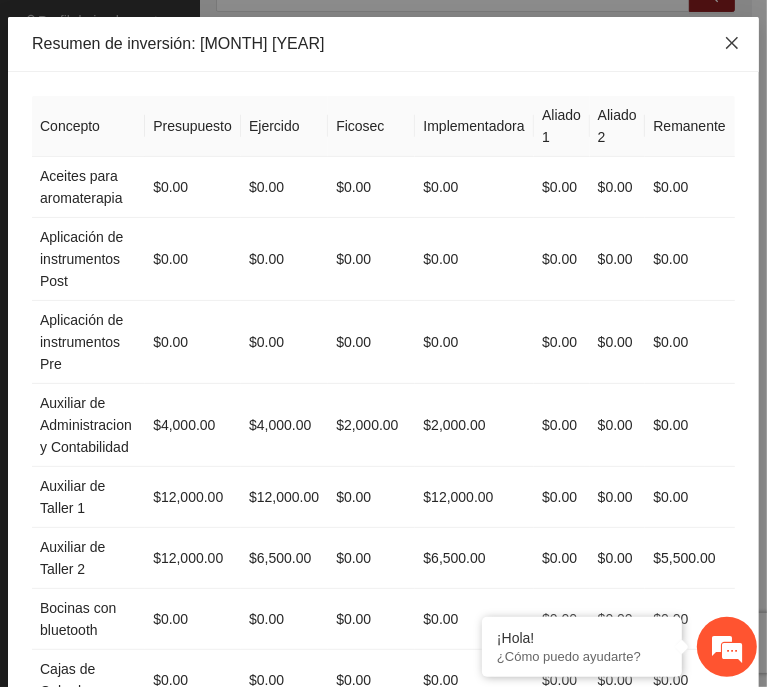 click 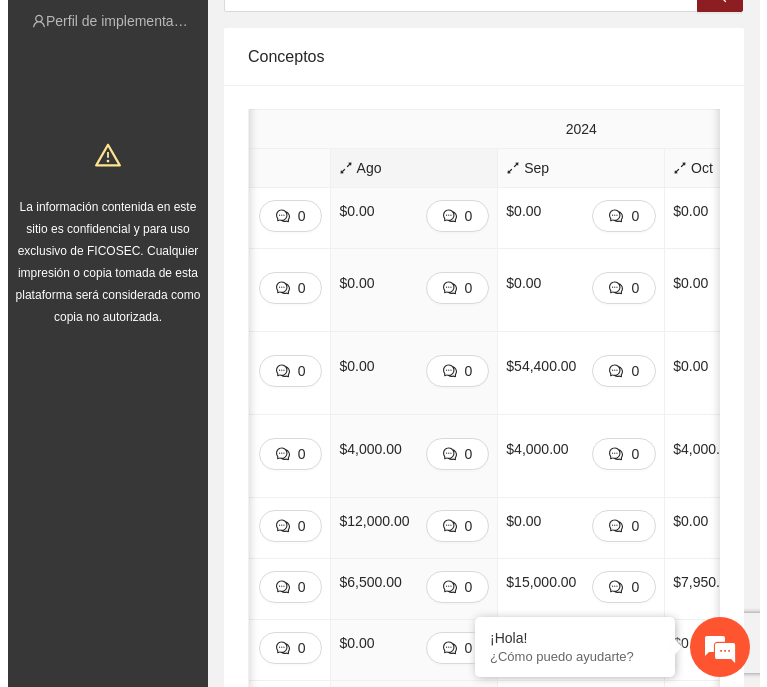 scroll, scrollTop: 0, scrollLeft: 360, axis: horizontal 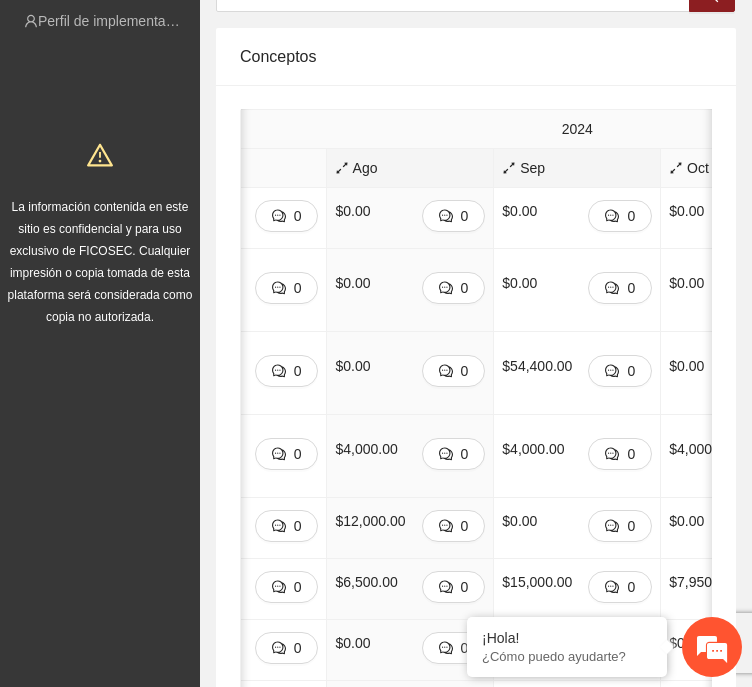 click on "Sep" at bounding box center [577, 168] 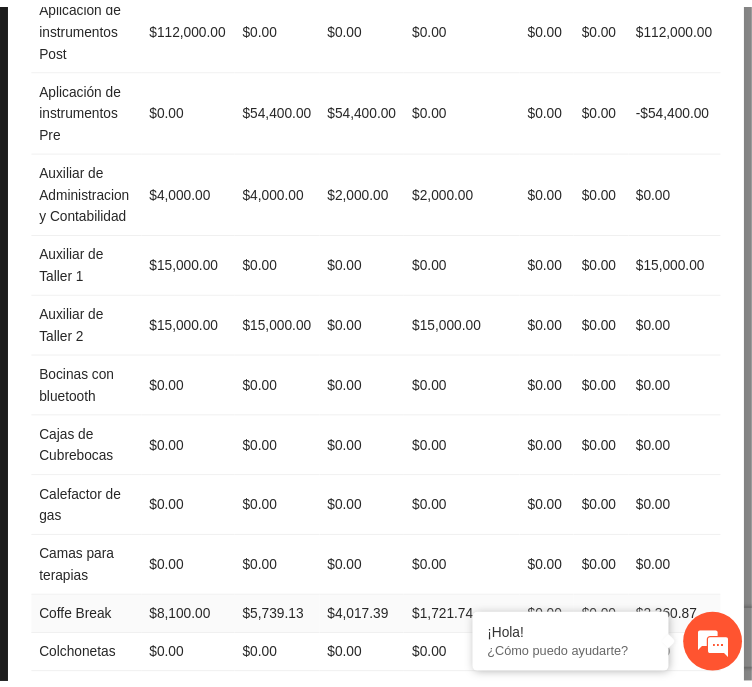 scroll, scrollTop: 0, scrollLeft: 0, axis: both 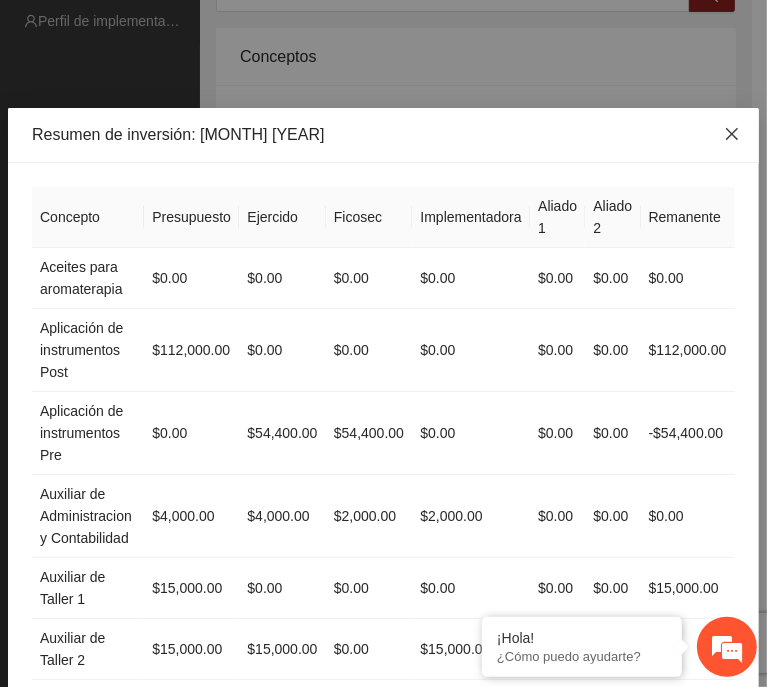 click at bounding box center (732, 135) 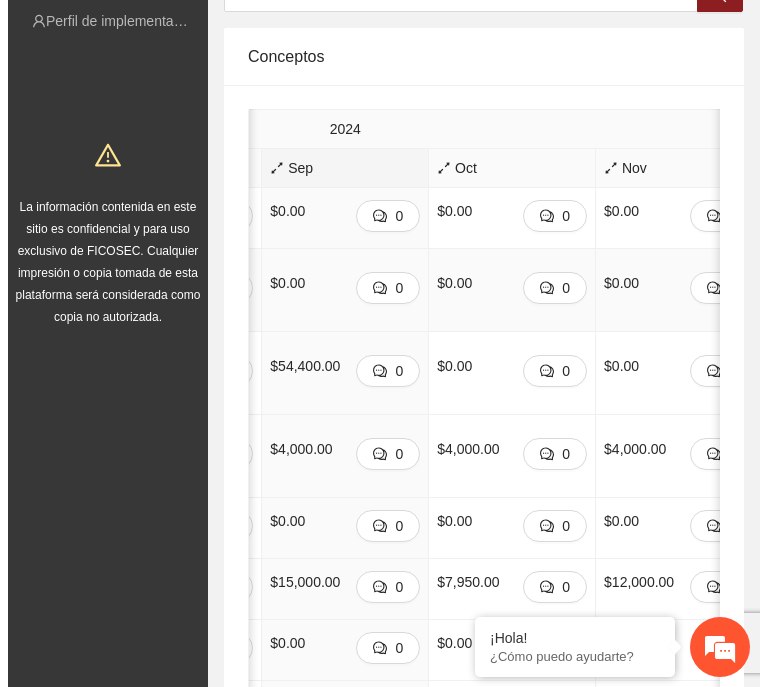 scroll, scrollTop: 0, scrollLeft: 608, axis: horizontal 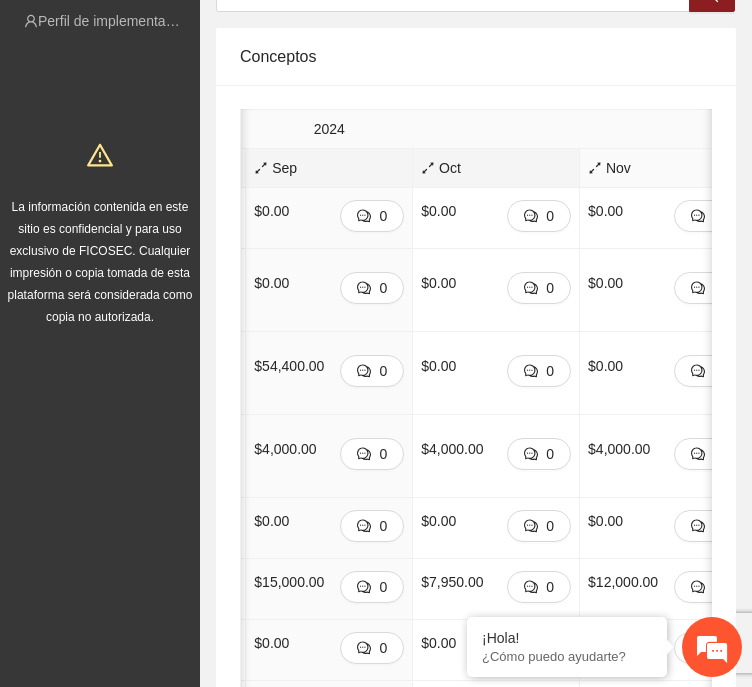 click on "Oct" at bounding box center [496, 168] 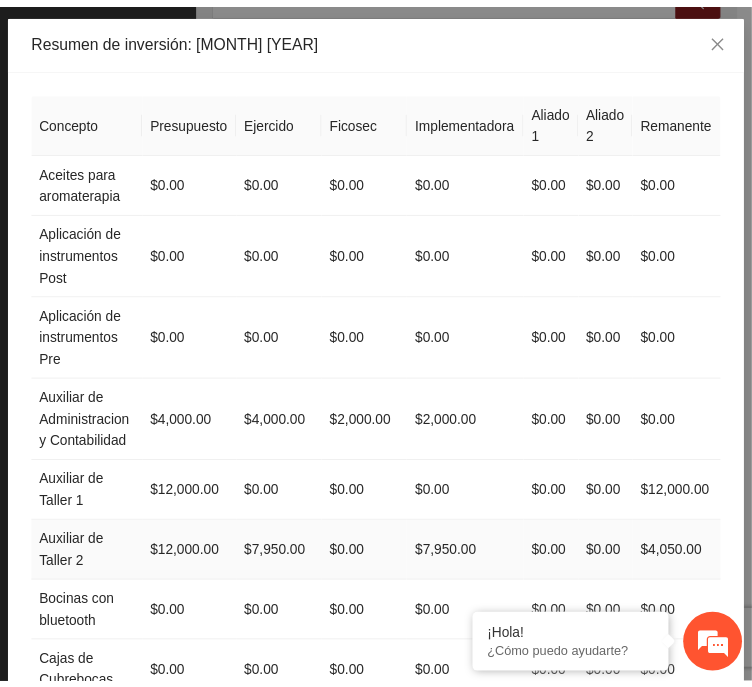 scroll, scrollTop: 0, scrollLeft: 0, axis: both 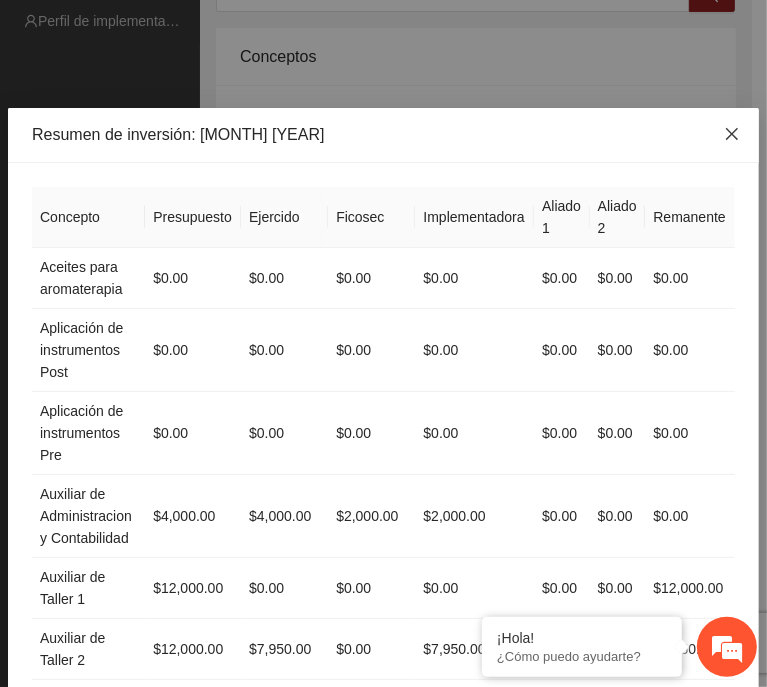 click 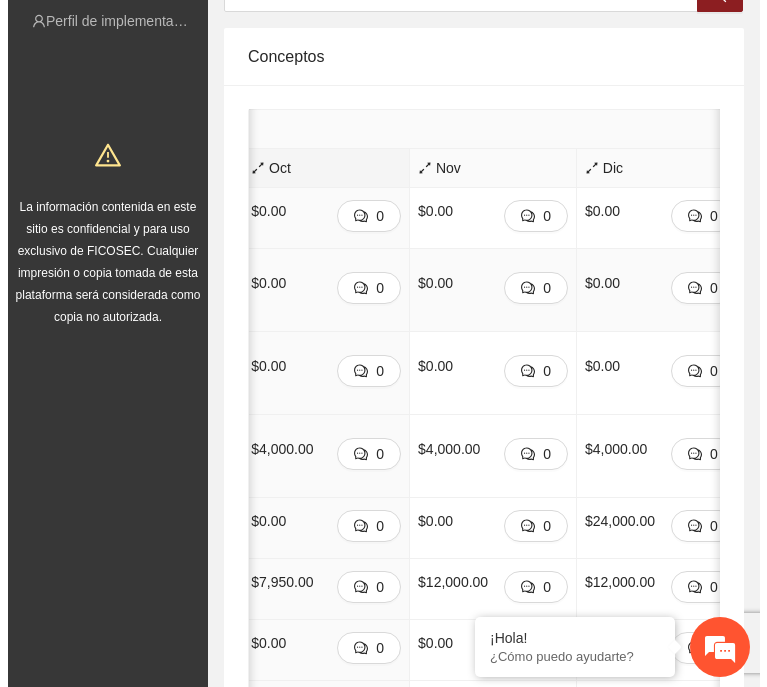 scroll, scrollTop: 0, scrollLeft: 787, axis: horizontal 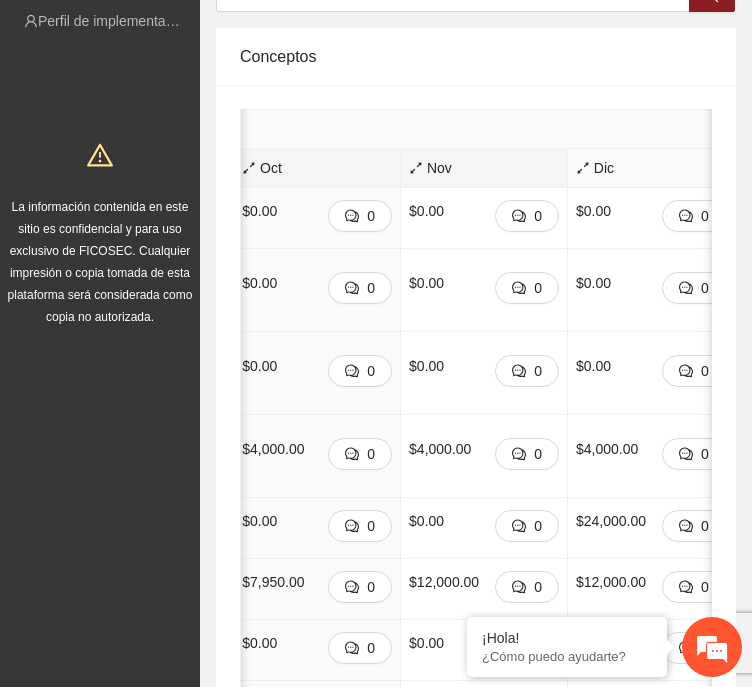 click on "Nov" at bounding box center [484, 168] 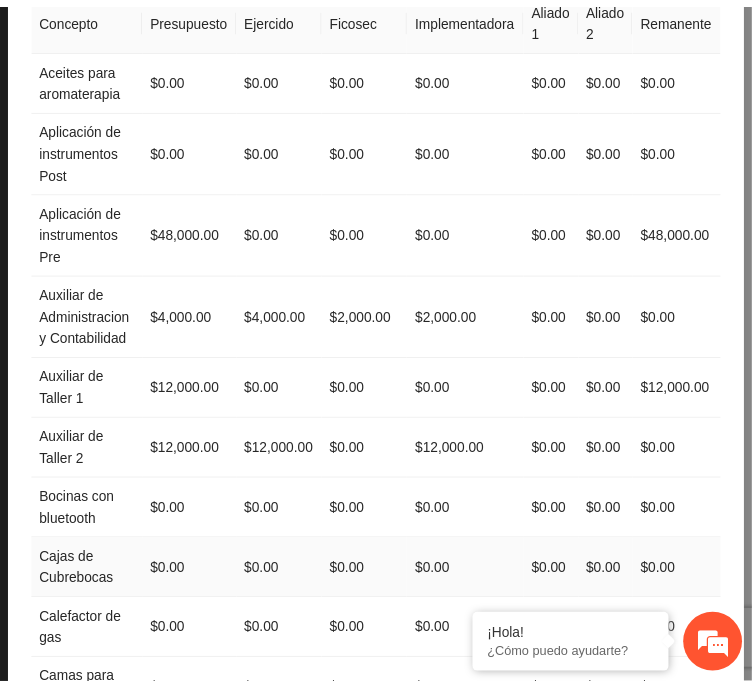 scroll, scrollTop: 0, scrollLeft: 0, axis: both 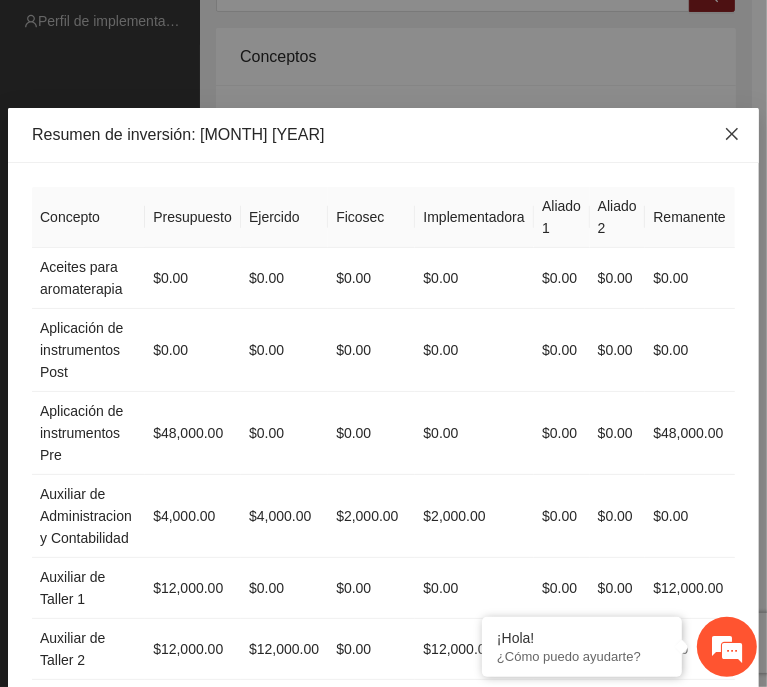 click 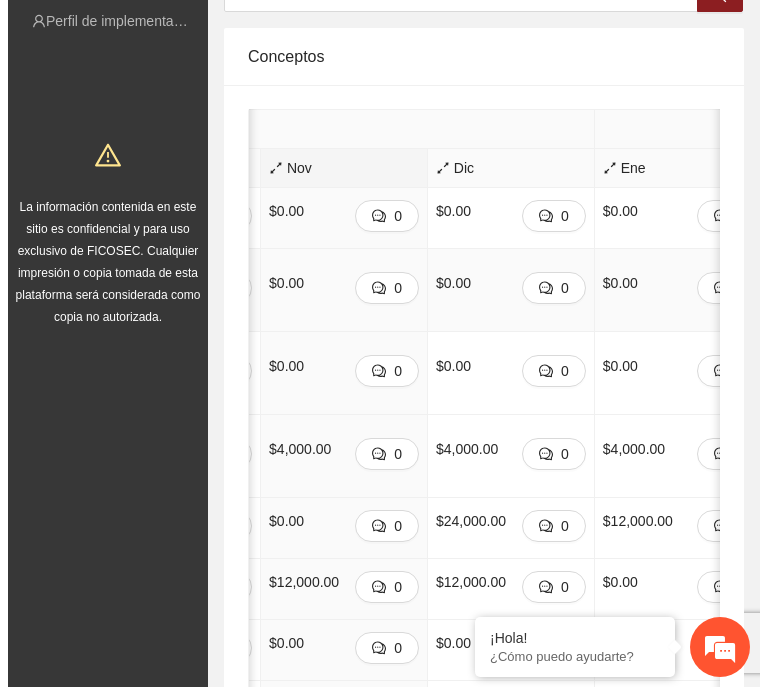 scroll, scrollTop: 0, scrollLeft: 942, axis: horizontal 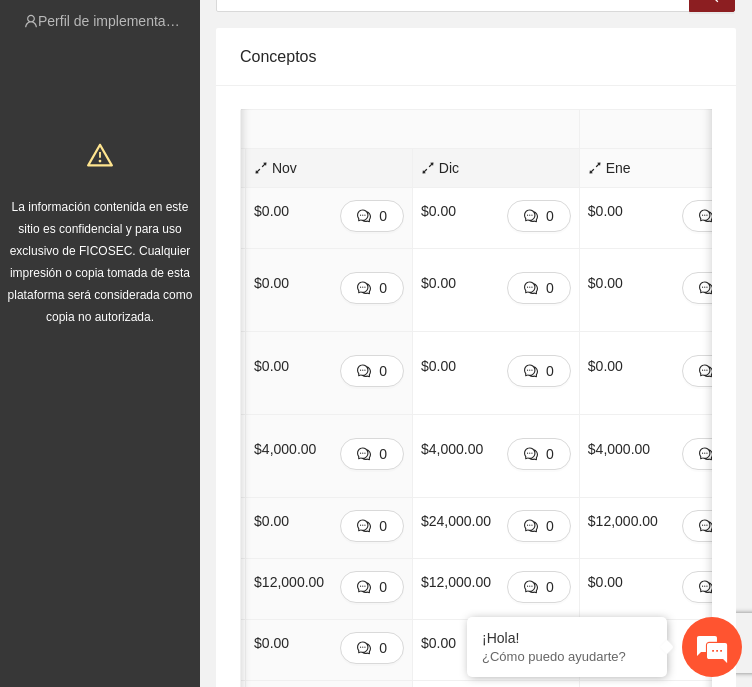 click on "Dic" at bounding box center [496, 168] 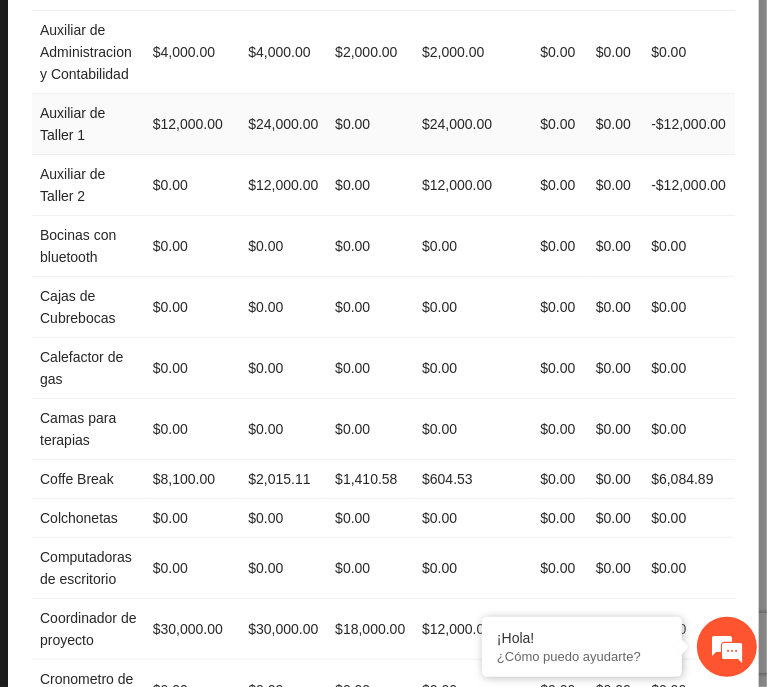 scroll, scrollTop: 464, scrollLeft: 0, axis: vertical 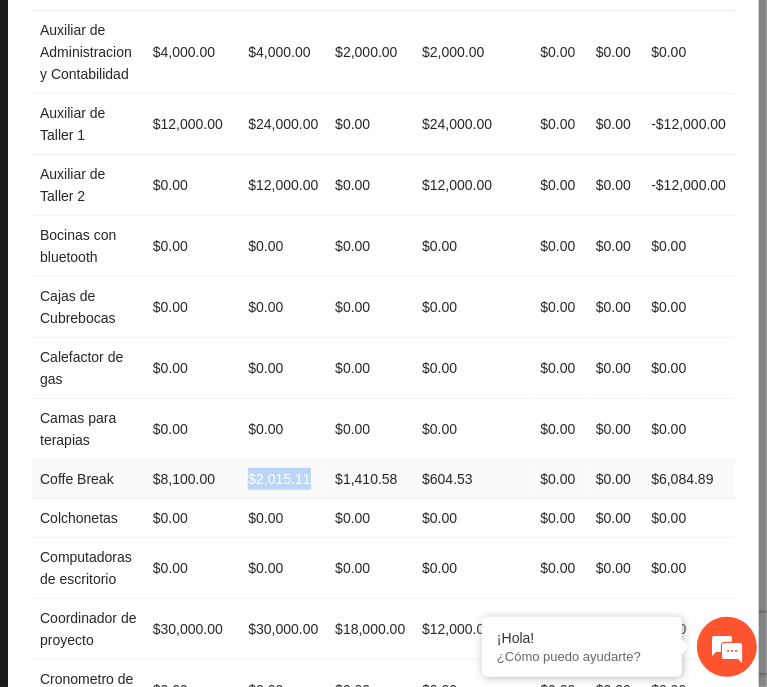 drag, startPoint x: 246, startPoint y: 469, endPoint x: 304, endPoint y: 463, distance: 58.30952 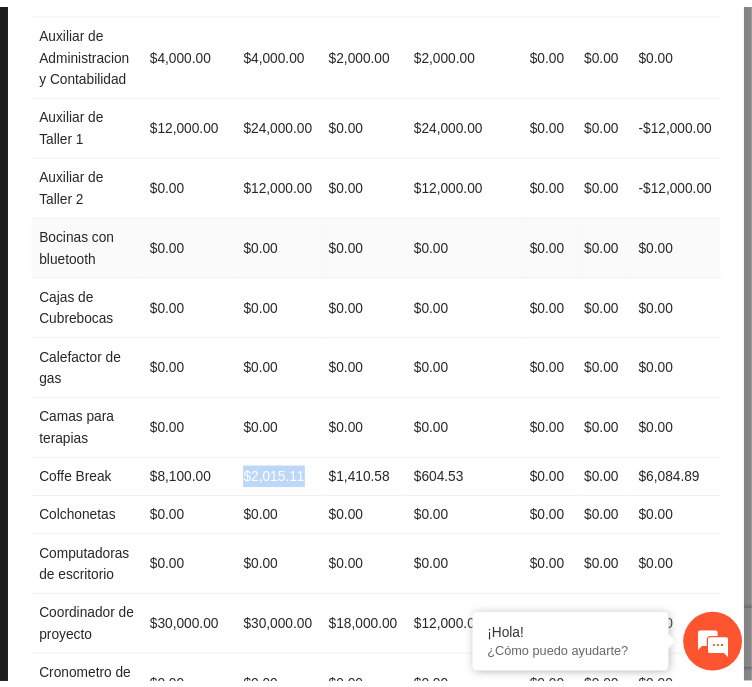 scroll, scrollTop: 0, scrollLeft: 0, axis: both 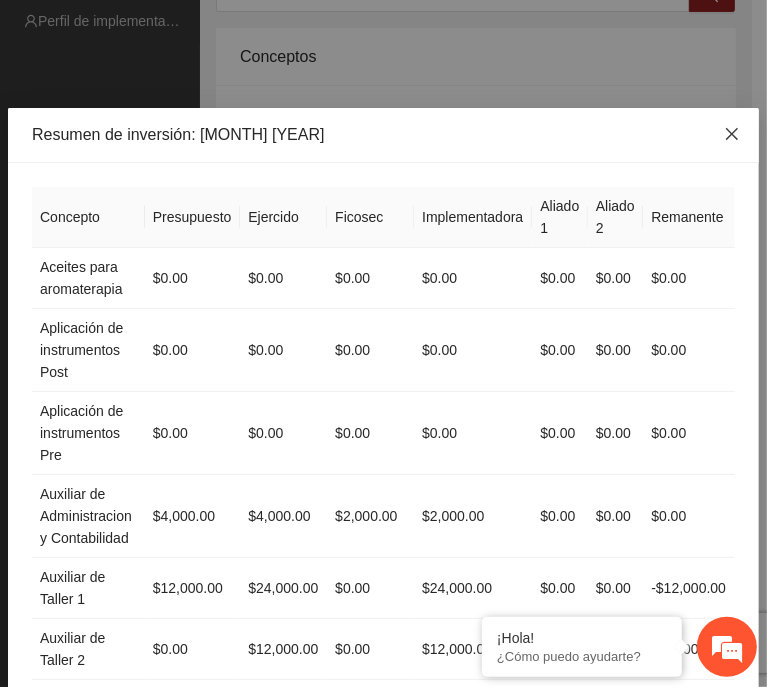 click 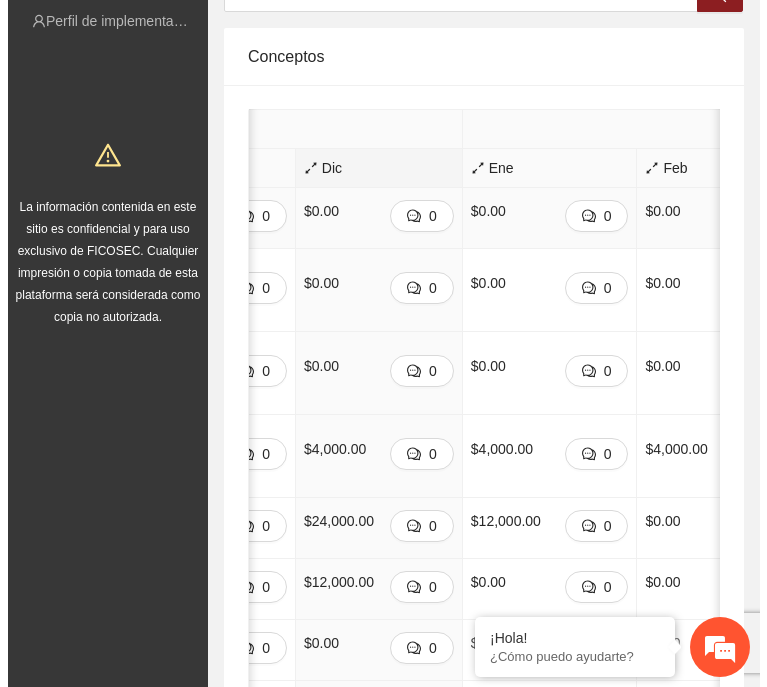 scroll, scrollTop: 0, scrollLeft: 1068, axis: horizontal 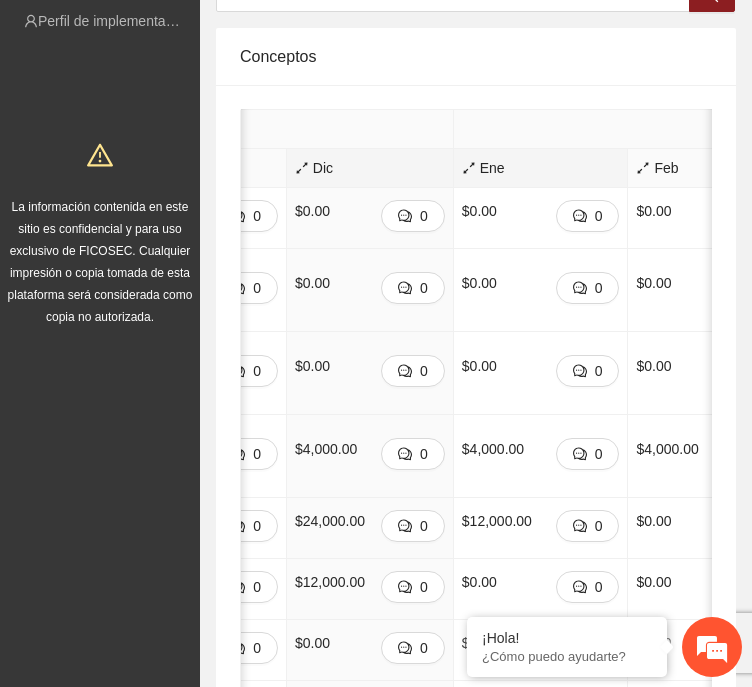 click on "Ene" at bounding box center (541, 168) 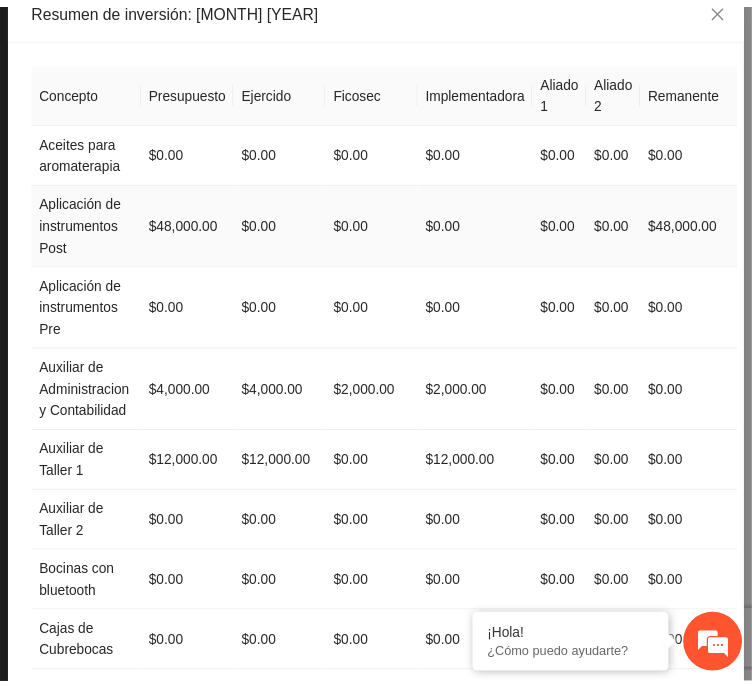 scroll, scrollTop: 0, scrollLeft: 0, axis: both 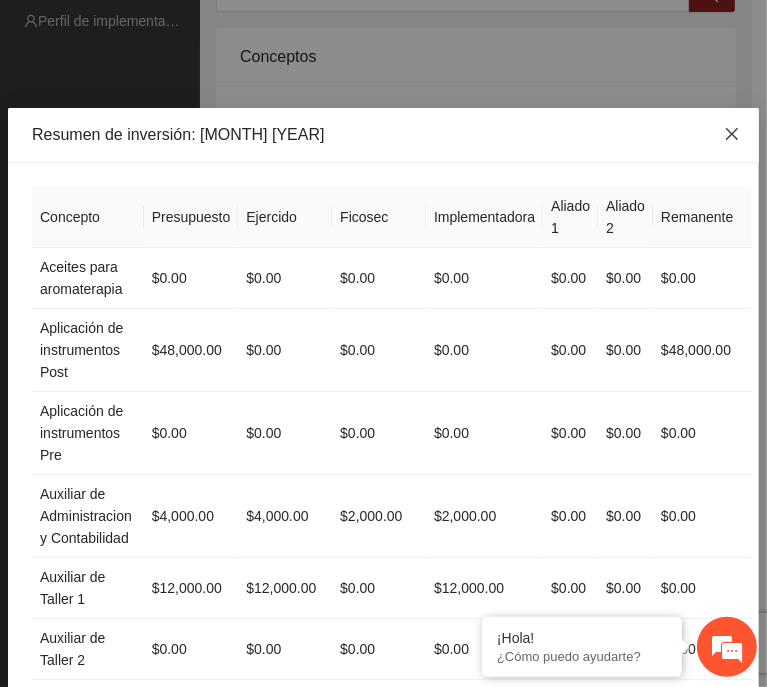 click at bounding box center [732, 135] 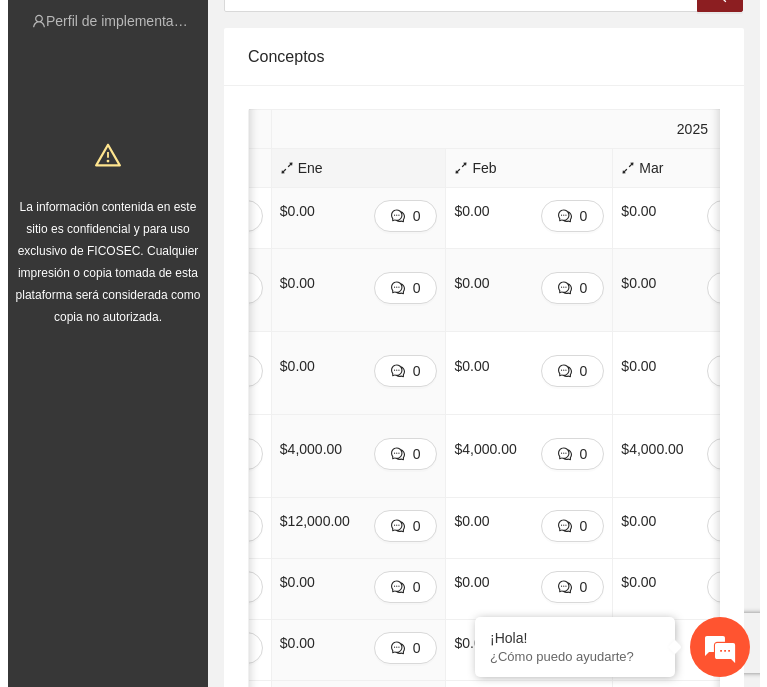 scroll, scrollTop: 0, scrollLeft: 1268, axis: horizontal 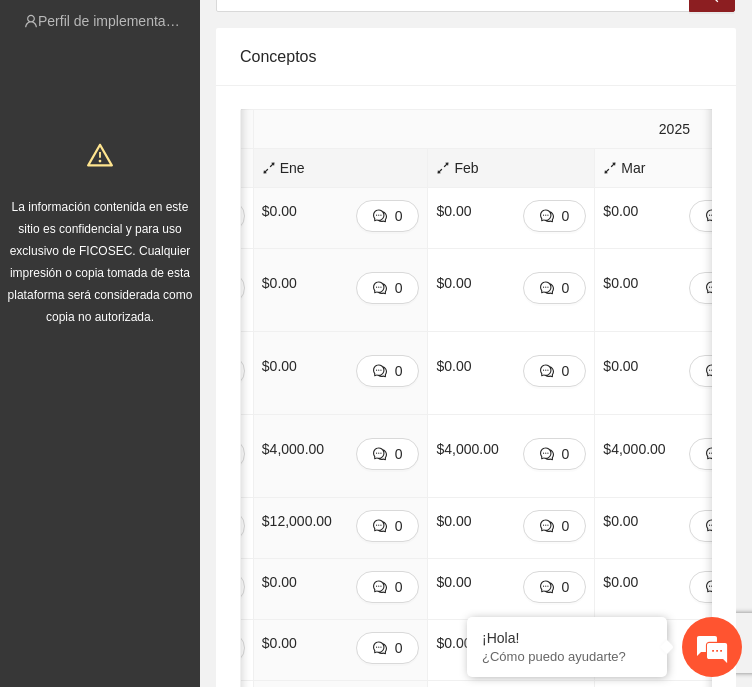 click on "Feb" at bounding box center (511, 168) 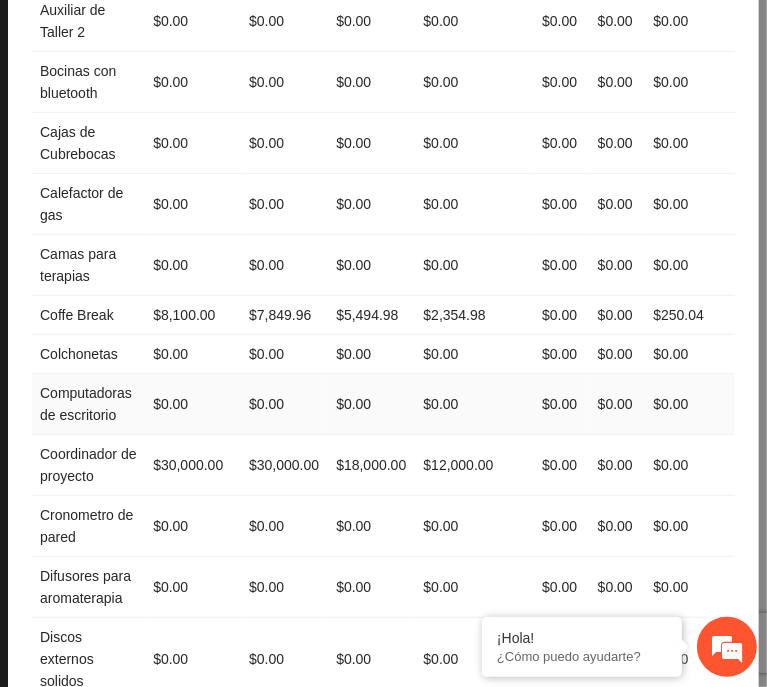 scroll, scrollTop: 660, scrollLeft: 0, axis: vertical 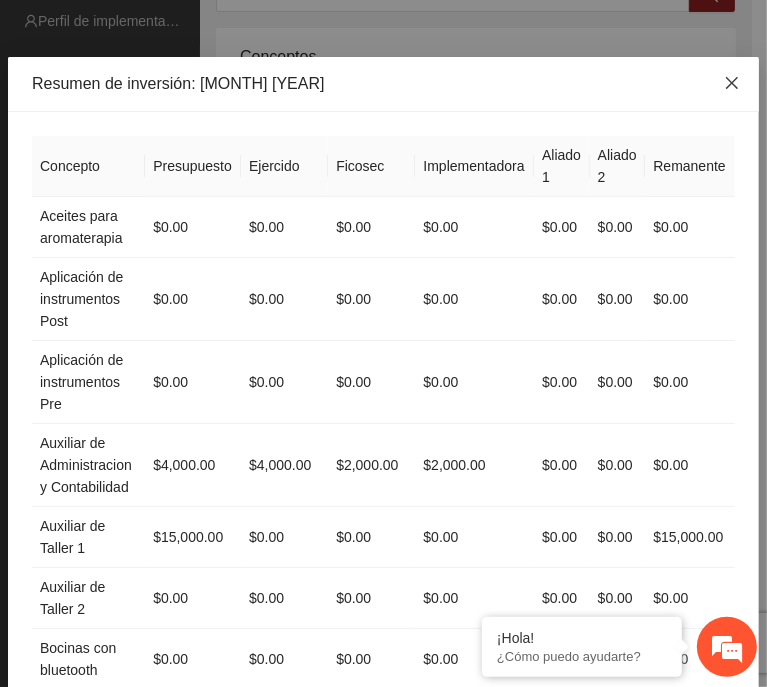 click at bounding box center [732, 84] 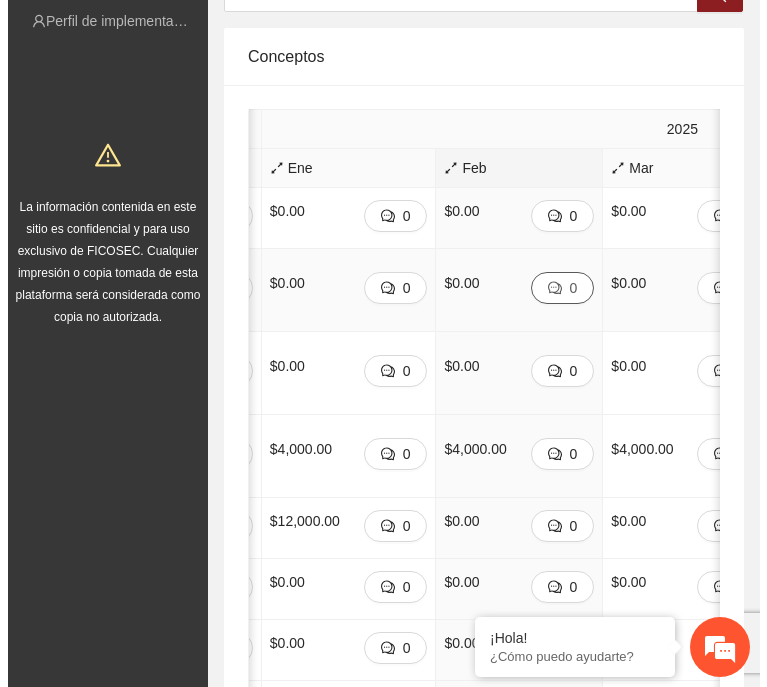 scroll, scrollTop: 0, scrollLeft: 1443, axis: horizontal 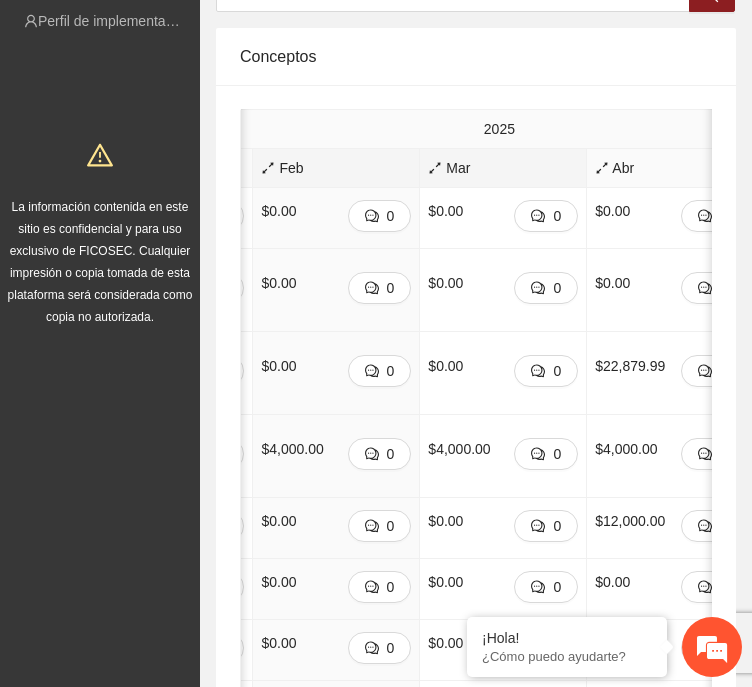 click on "Mar" at bounding box center [503, 168] 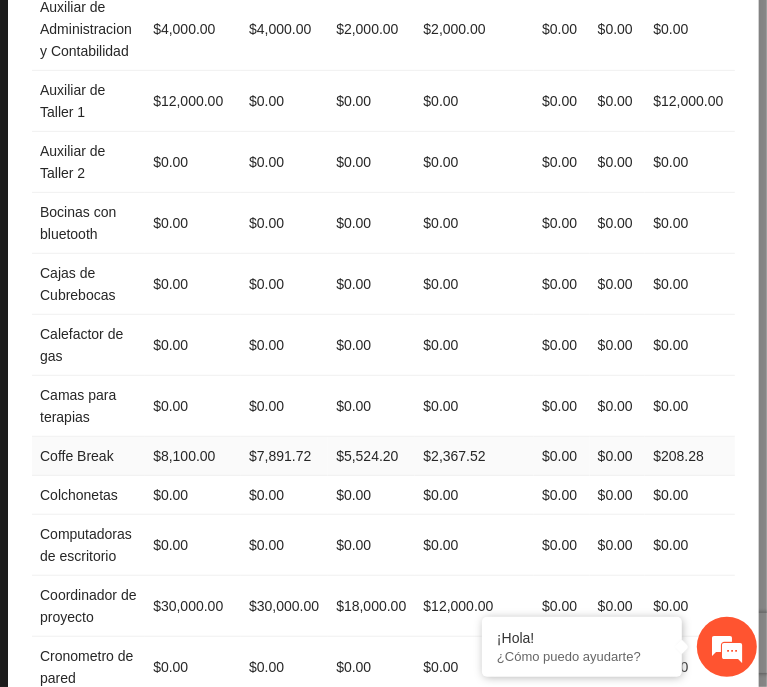 scroll, scrollTop: 0, scrollLeft: 0, axis: both 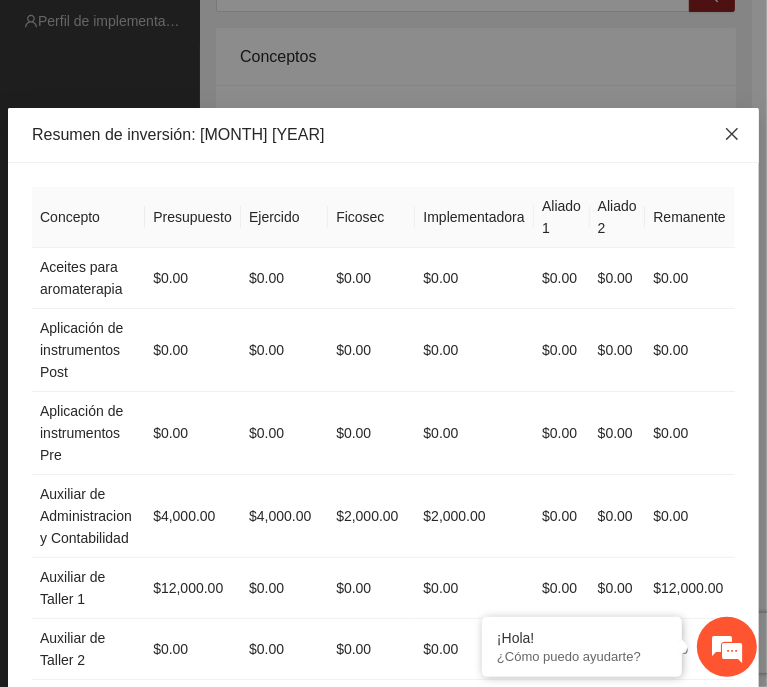 click 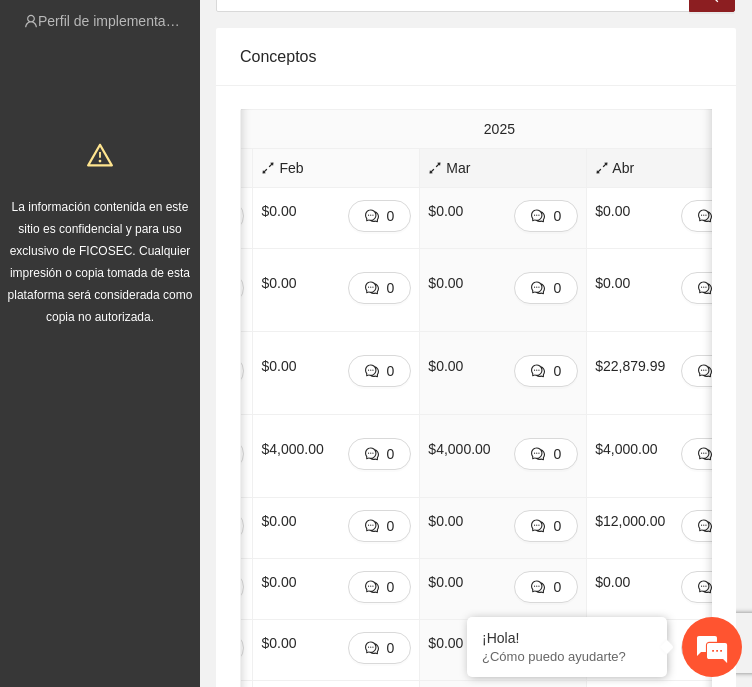 click on "Abr" at bounding box center [670, 168] 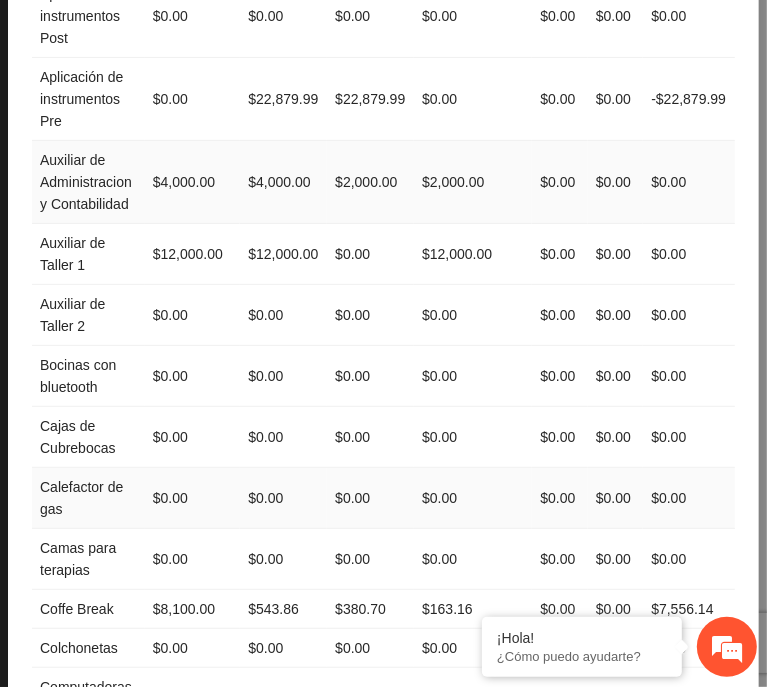scroll, scrollTop: 506, scrollLeft: 0, axis: vertical 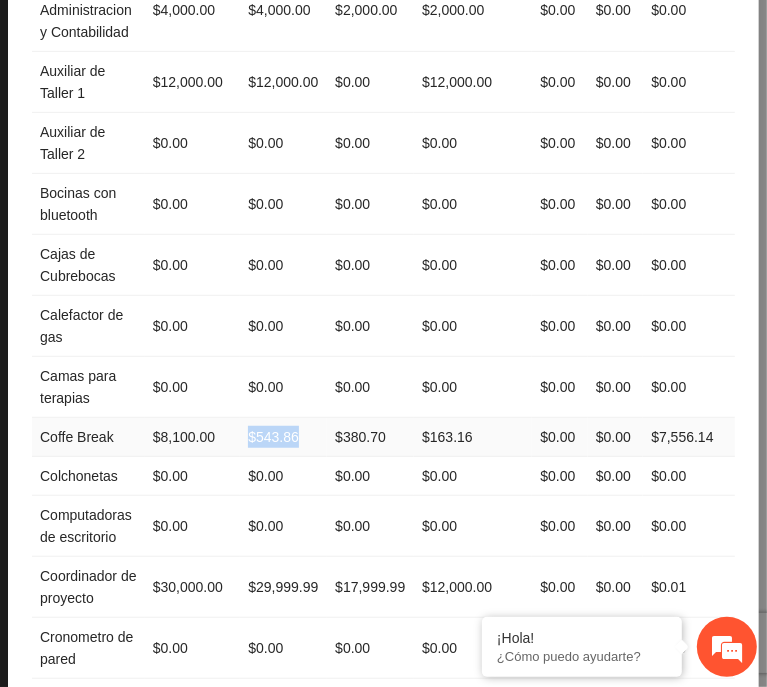 drag, startPoint x: 248, startPoint y: 426, endPoint x: 319, endPoint y: 426, distance: 71 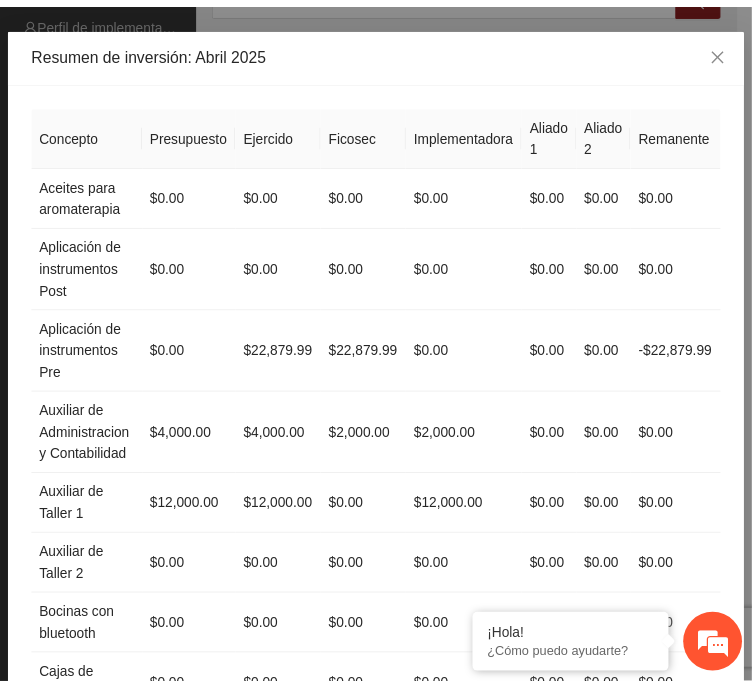 scroll, scrollTop: 0, scrollLeft: 0, axis: both 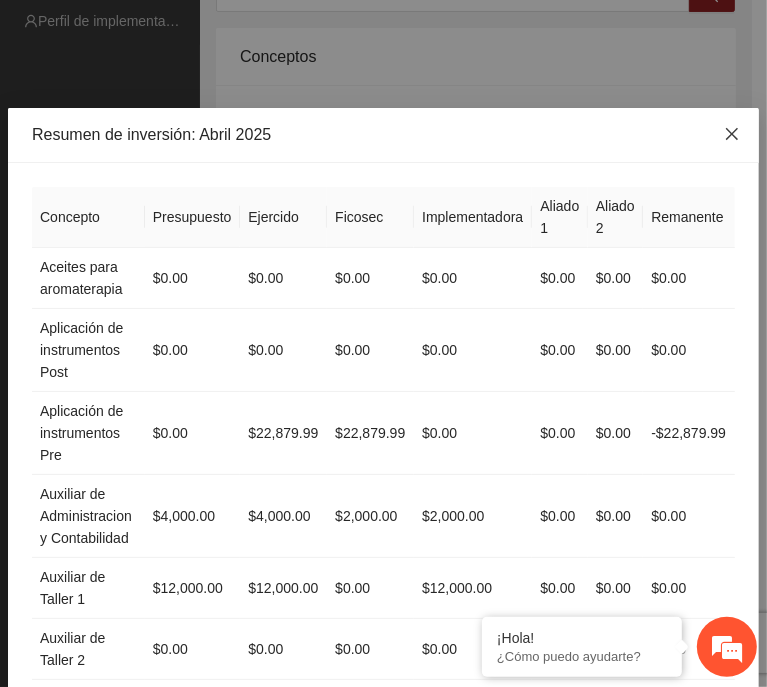 click 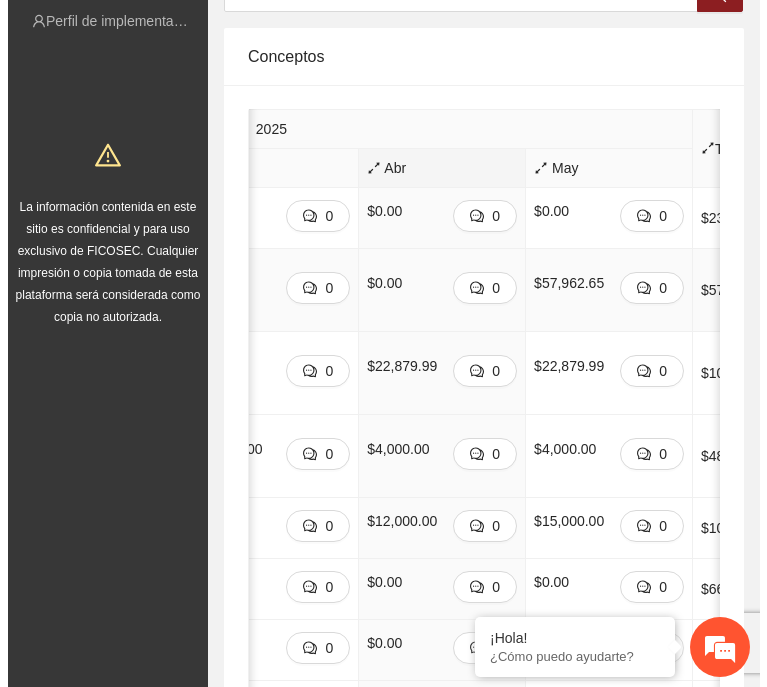 scroll, scrollTop: 0, scrollLeft: 1688, axis: horizontal 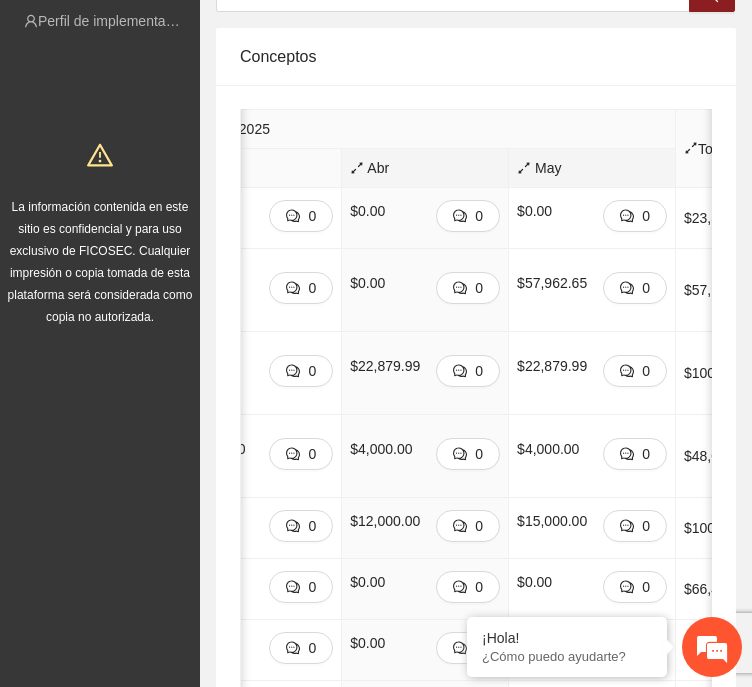 click on "May" at bounding box center (592, 168) 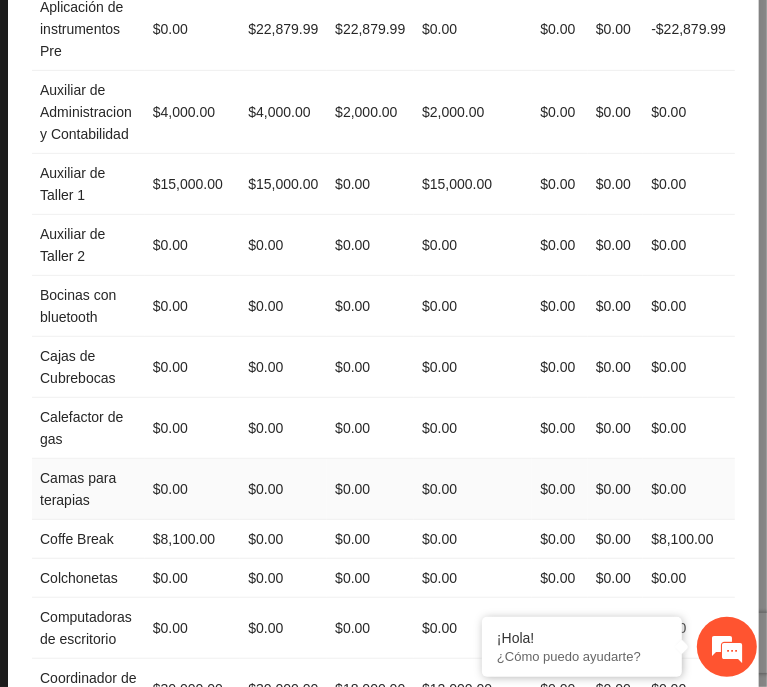 scroll, scrollTop: 404, scrollLeft: 0, axis: vertical 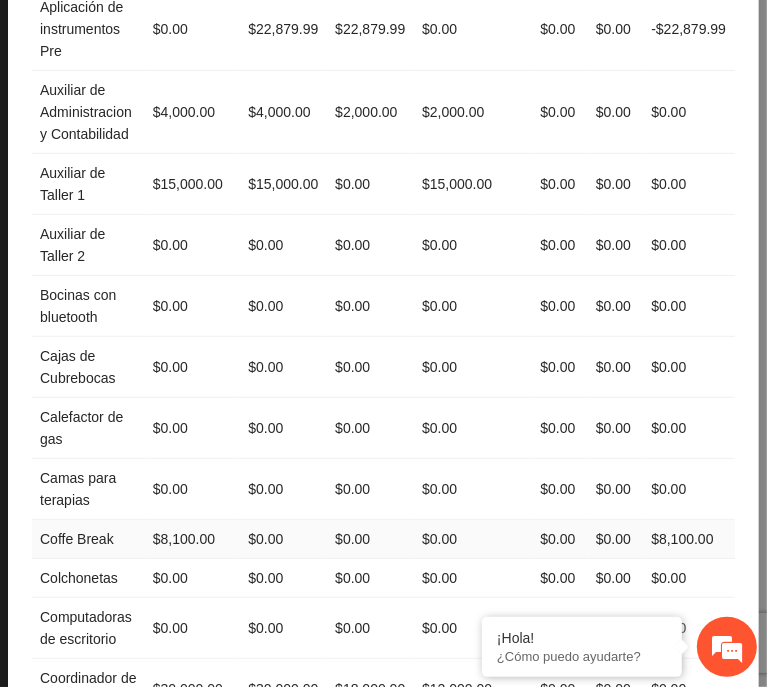 click on "$0.00" at bounding box center [283, 539] 